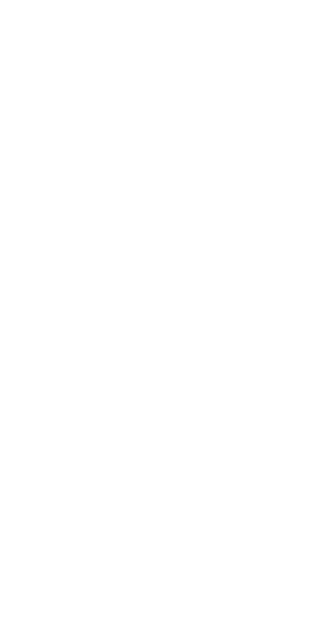 scroll, scrollTop: 0, scrollLeft: 0, axis: both 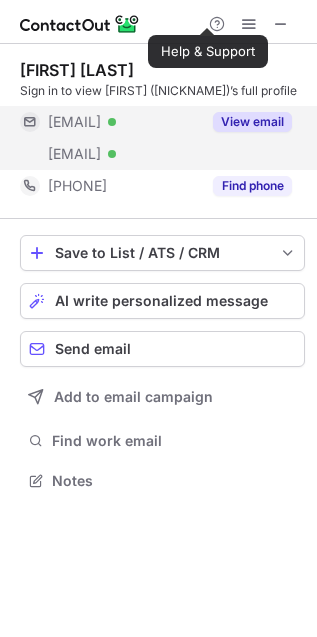 click on "***@gmail.com Verified" at bounding box center (124, 122) 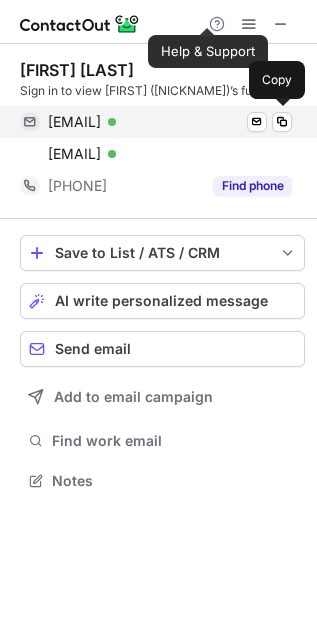 click on "elipollard1@gmail.com" at bounding box center (74, 122) 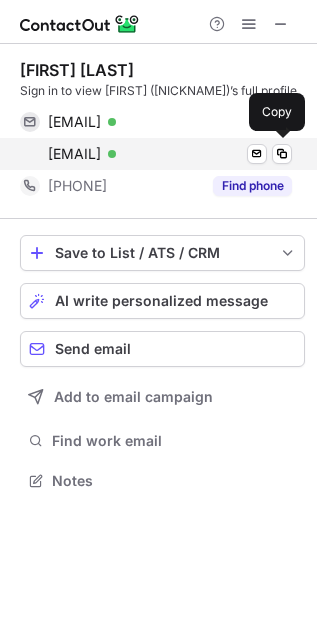 drag, startPoint x: 209, startPoint y: 118, endPoint x: 175, endPoint y: 145, distance: 43.416588 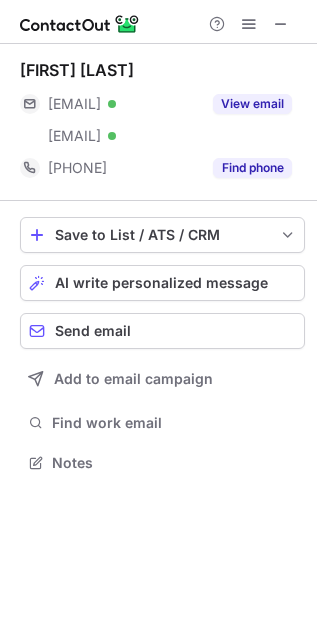 scroll, scrollTop: 0, scrollLeft: 0, axis: both 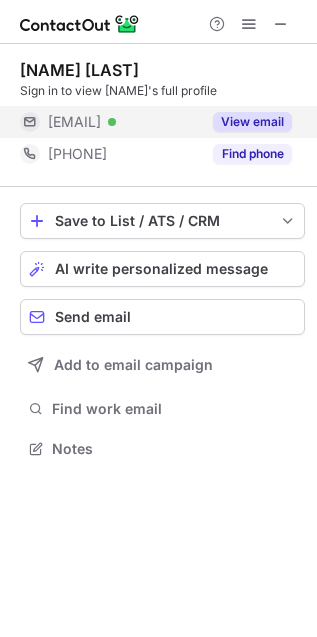 click on "View email" at bounding box center (246, 122) 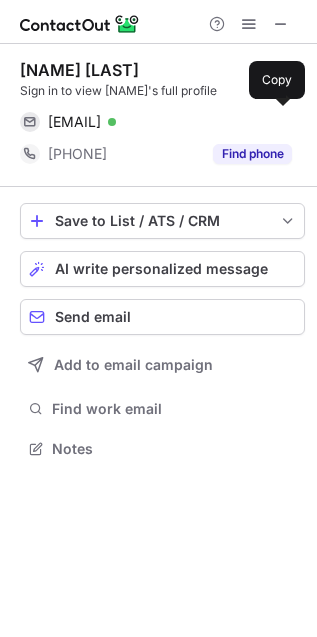 click on "sepideh.hanjani@uhhospitals.org" at bounding box center [74, 122] 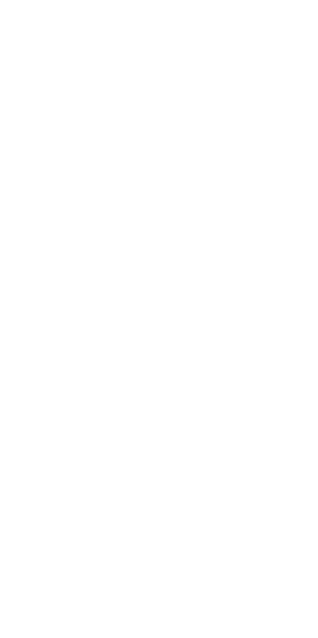 scroll, scrollTop: 0, scrollLeft: 0, axis: both 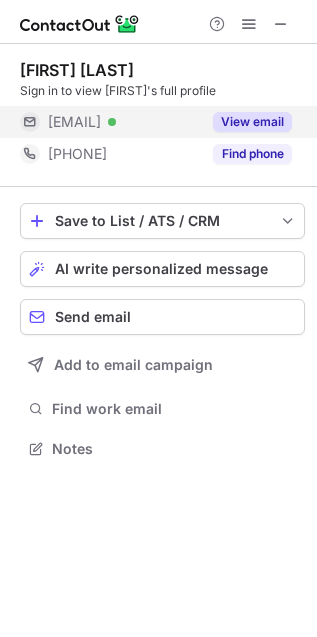 click on "[EMAIL]" at bounding box center (74, 122) 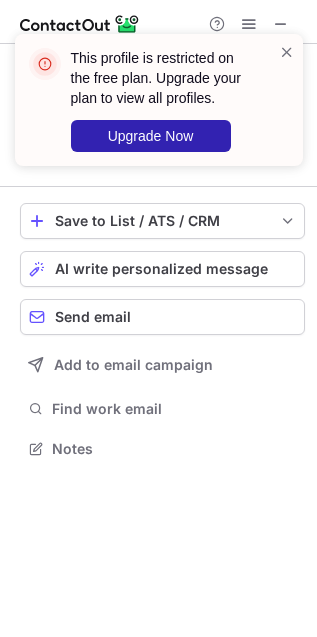 click on "This profile is restricted on the free plan. Upgrade your plan to view all profiles. Upgrade Now" at bounding box center [159, 100] 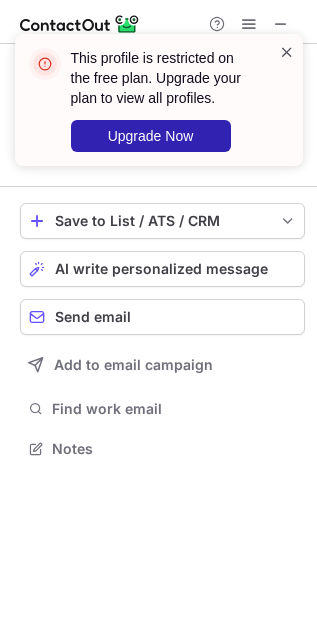 click at bounding box center (287, 52) 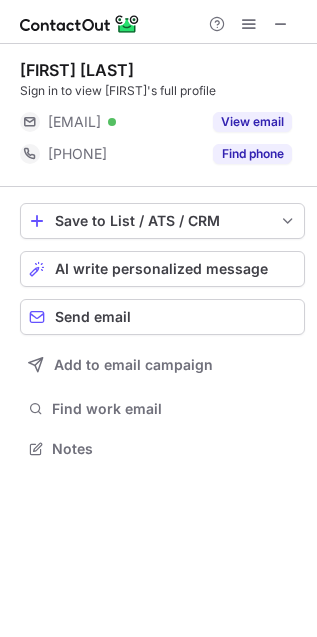 click at bounding box center (249, 24) 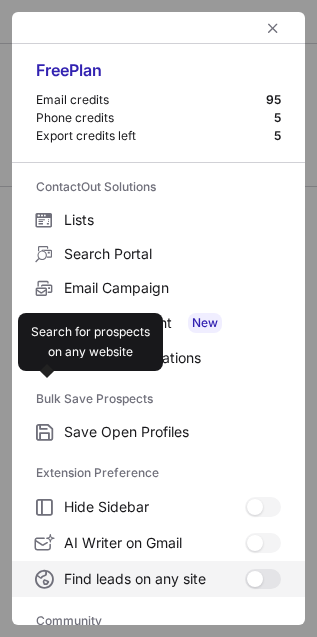 scroll, scrollTop: 270, scrollLeft: 0, axis: vertical 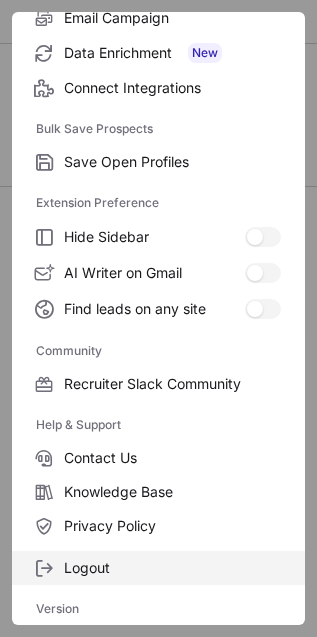 click on "Logout" at bounding box center (172, 162) 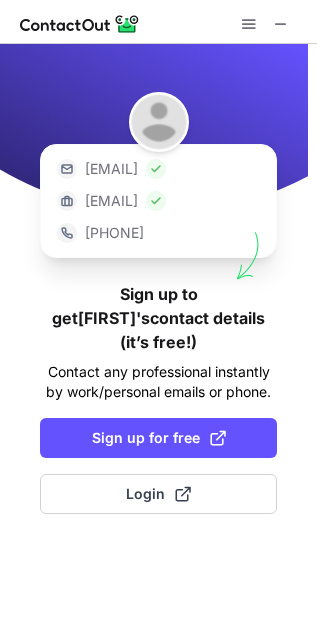 click on "***@gmail.com ***@company.com (***) *** 2688 Sign up to get  Katie’s  contact details (it’s free!) Contact any professional instantly by work/personal emails or phone. Sign up for free Login" at bounding box center [158, 340] 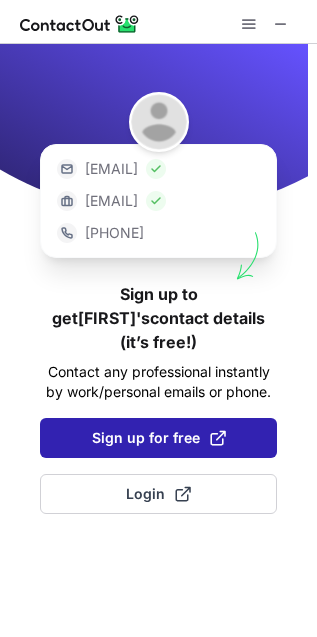 click on "Sign up for free" at bounding box center [158, 438] 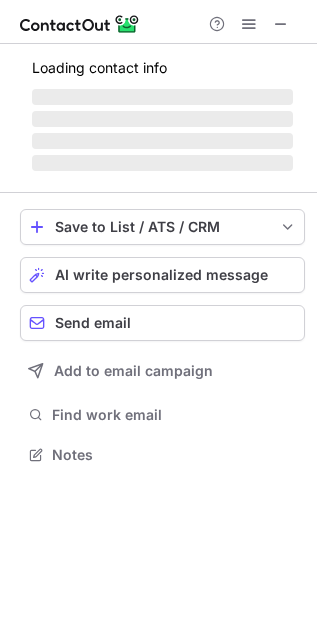 scroll, scrollTop: 10, scrollLeft: 9, axis: both 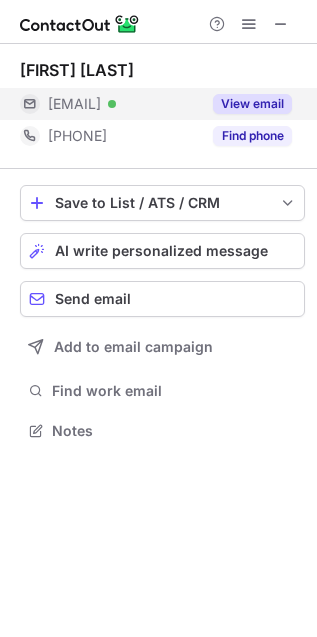 click at bounding box center [112, 104] 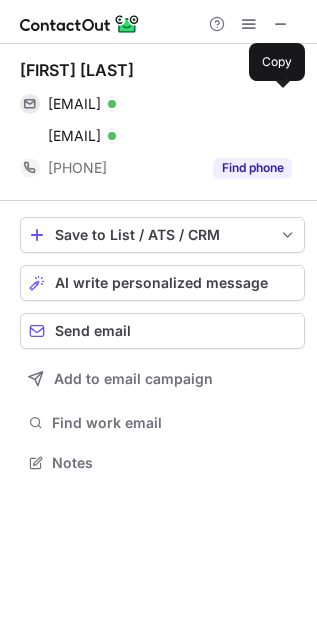 scroll, scrollTop: 9, scrollLeft: 9, axis: both 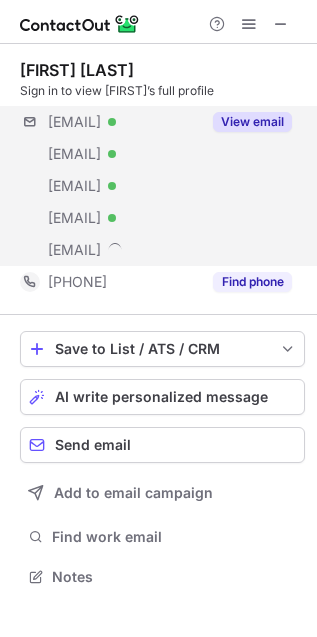 click on "[EMAIL] Verified [EMAIL] Verified [EMAIL] Verified [EMAIL] Verified [EMAIL] View email" at bounding box center (162, 186) 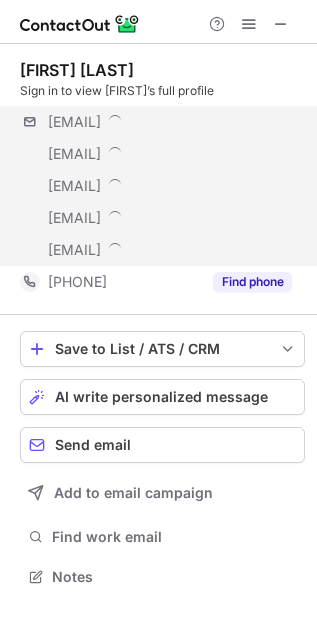 scroll, scrollTop: 9, scrollLeft: 10, axis: both 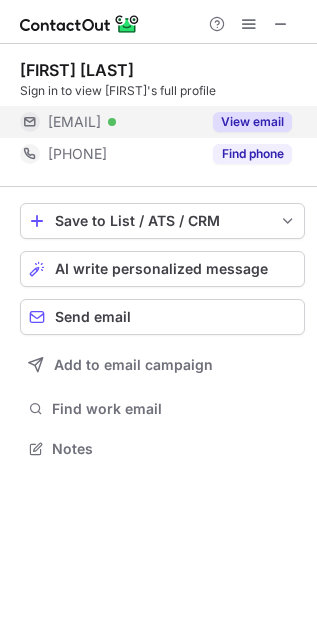 click on "[EMAIL]" at bounding box center [74, 122] 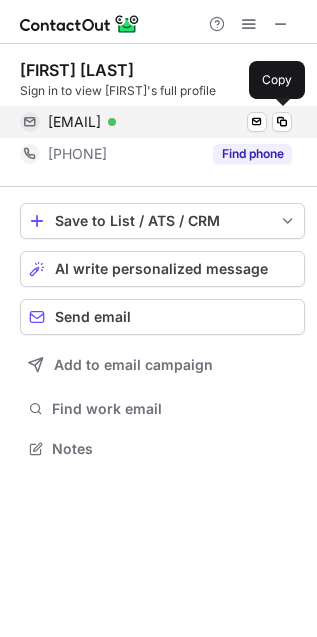 click on "[EMAIL]" at bounding box center (74, 122) 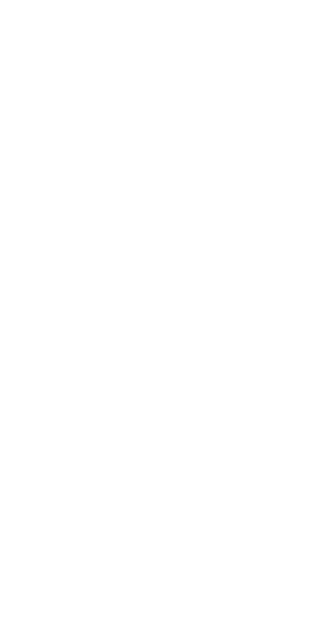 scroll, scrollTop: 0, scrollLeft: 0, axis: both 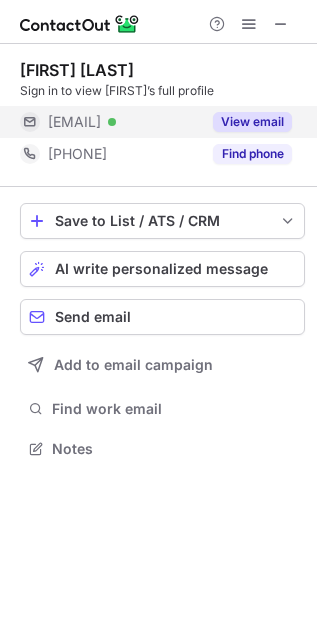 click on "***@mayo.edu Verified" at bounding box center [124, 122] 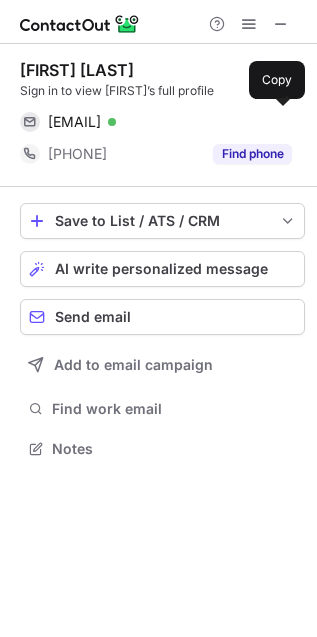 click on "bydon.mohamad@mayo.edu" at bounding box center [74, 122] 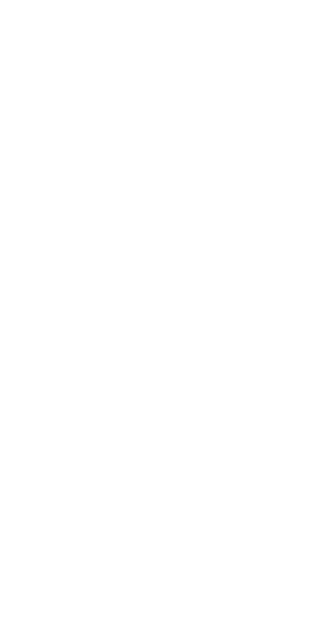 scroll, scrollTop: 0, scrollLeft: 0, axis: both 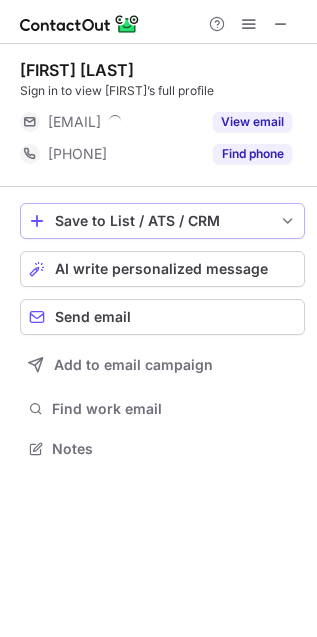 drag, startPoint x: 184, startPoint y: 203, endPoint x: 152, endPoint y: 126, distance: 83.38465 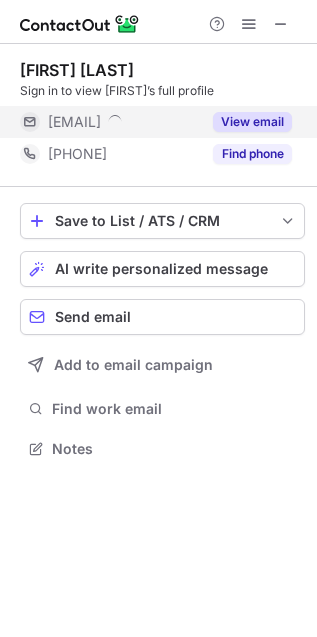 click on "***@thejns.org" at bounding box center [124, 122] 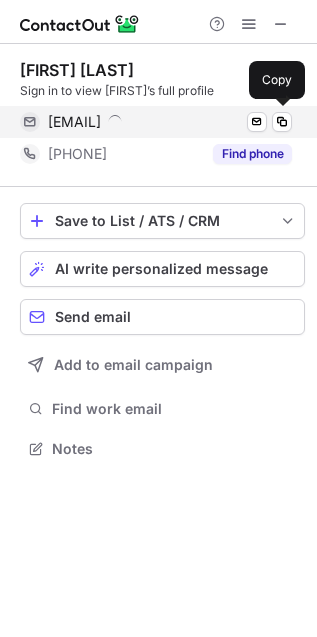 click on "fbarker@thejns.org" at bounding box center (74, 122) 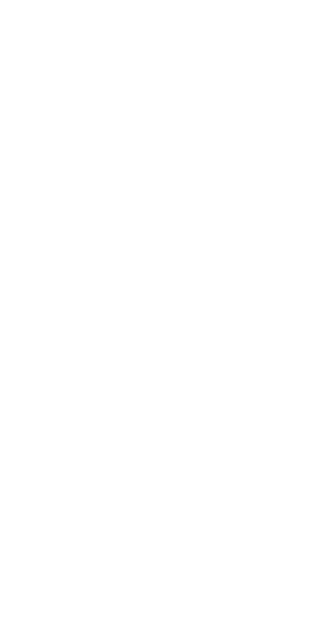 scroll, scrollTop: 0, scrollLeft: 0, axis: both 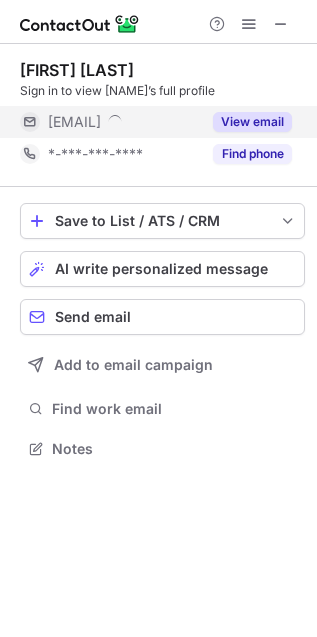 click on "View email" at bounding box center [246, 122] 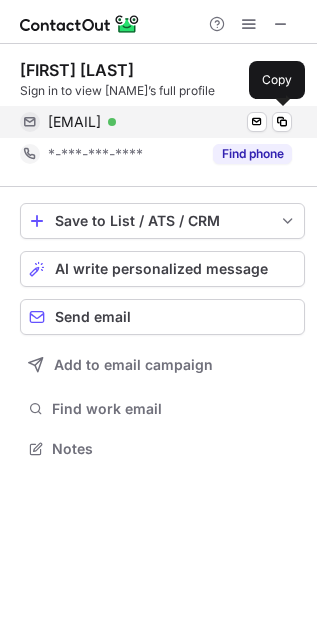 click on "[EMAIL]" at bounding box center (74, 122) 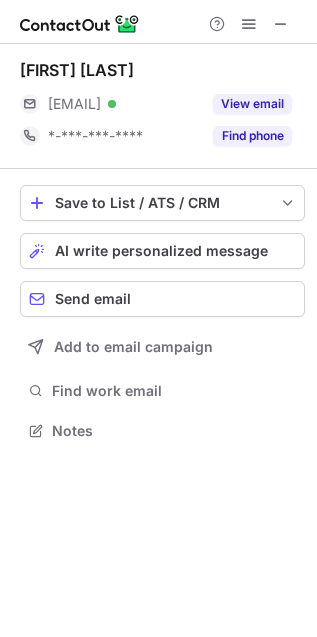 scroll, scrollTop: 9, scrollLeft: 9, axis: both 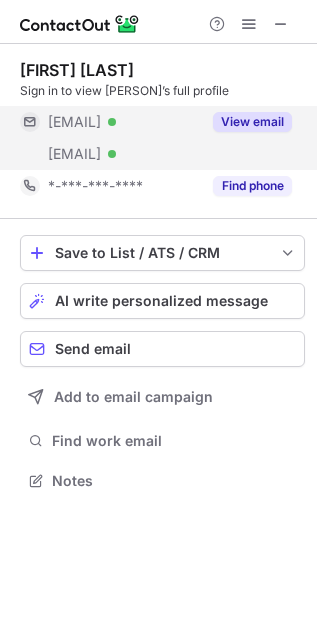 click on "***@yahoo.com Verified" at bounding box center (124, 122) 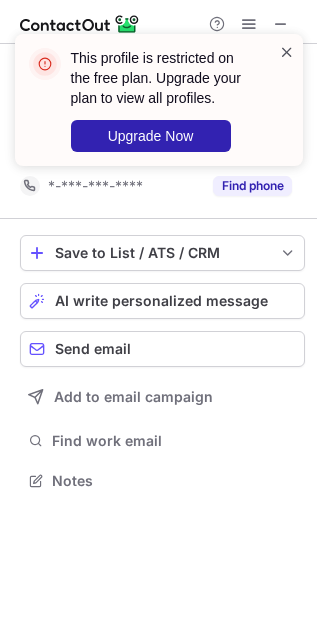 click at bounding box center (287, 52) 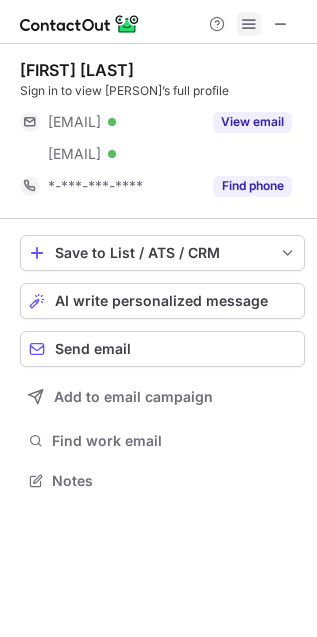 click at bounding box center [249, 24] 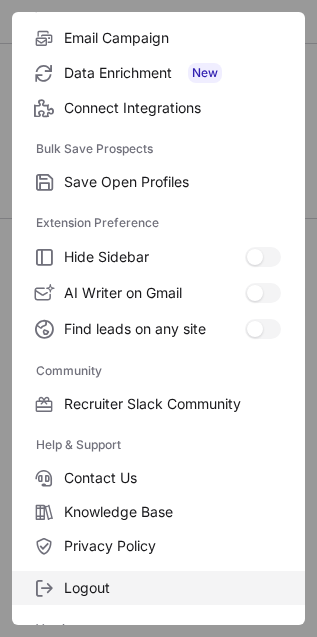 scroll, scrollTop: 270, scrollLeft: 0, axis: vertical 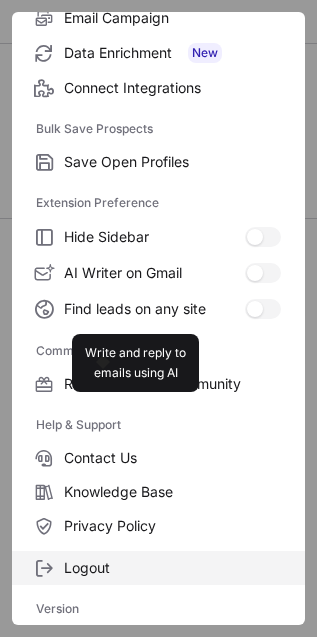 click on "Logout" at bounding box center [172, 162] 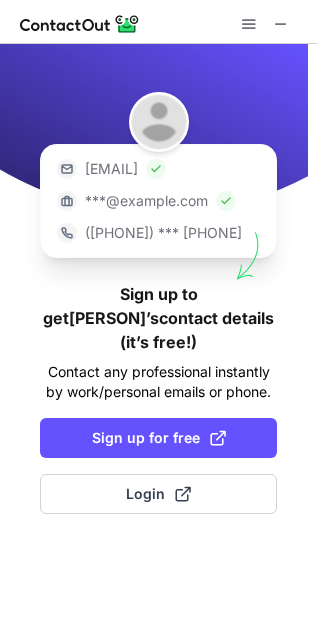 click on "***@gmail.com ***@company.com (***) *** 2688 Sign up to get  Linda’s  contact details (it’s free!) Contact any professional instantly by work/personal emails or phone. Sign up for free Login" at bounding box center (158, 340) 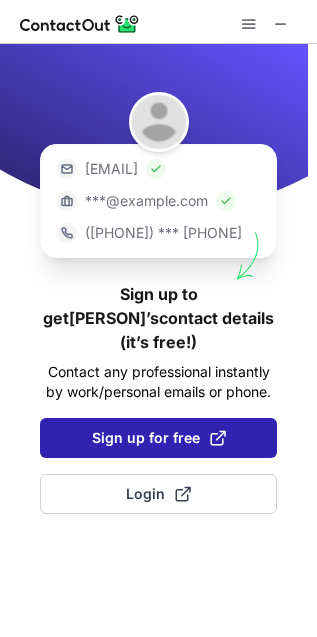 click on "Sign up for free" at bounding box center (159, 438) 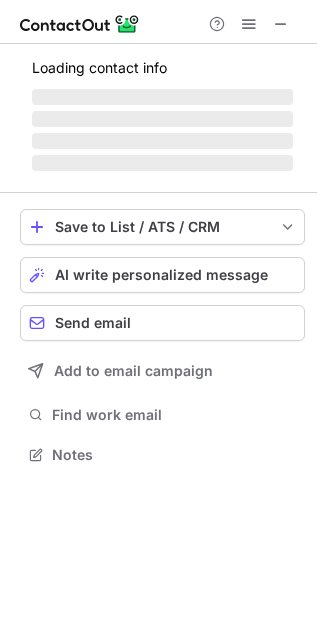 scroll, scrollTop: 10, scrollLeft: 9, axis: both 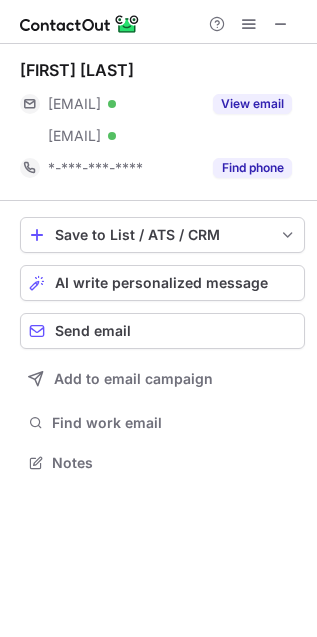 click on "***@yahoo.com Verified" at bounding box center (110, 104) 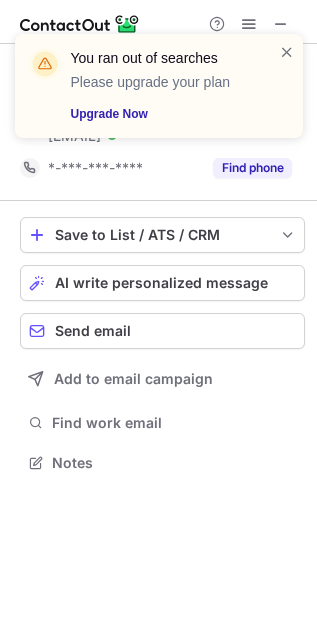click on "You ran out of searches Please upgrade your plan Upgrade Now" at bounding box center [159, 94] 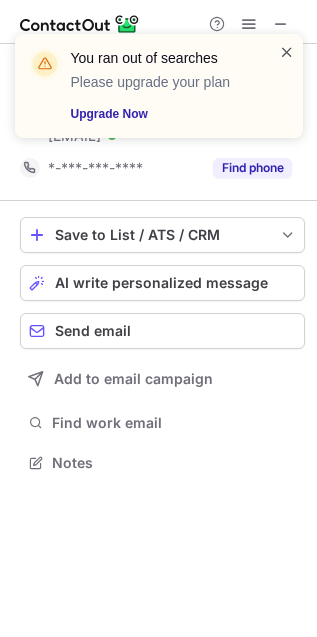 click at bounding box center (287, 52) 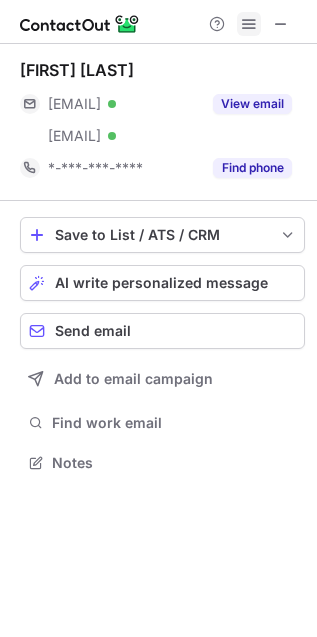 click at bounding box center (249, 24) 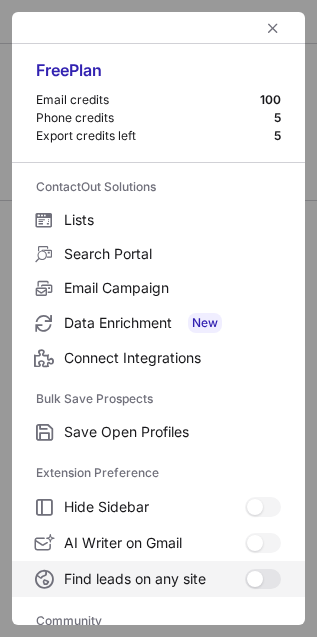 scroll, scrollTop: 270, scrollLeft: 0, axis: vertical 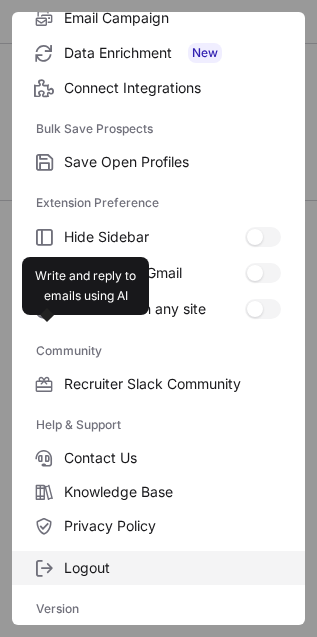 click on "Logout" at bounding box center [172, 162] 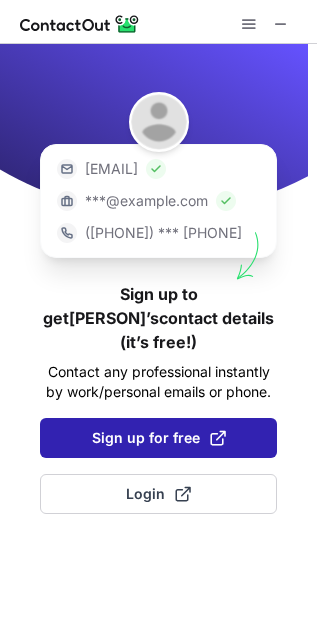click on "Sign up for free" at bounding box center [159, 438] 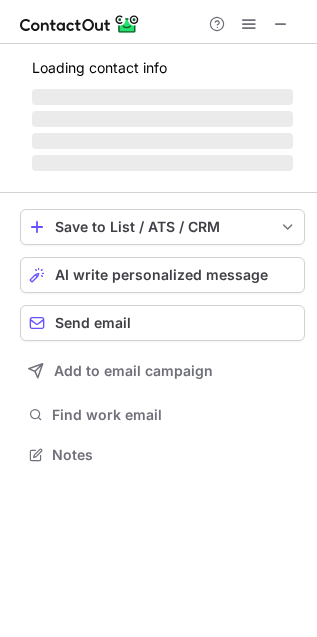 scroll, scrollTop: 10, scrollLeft: 9, axis: both 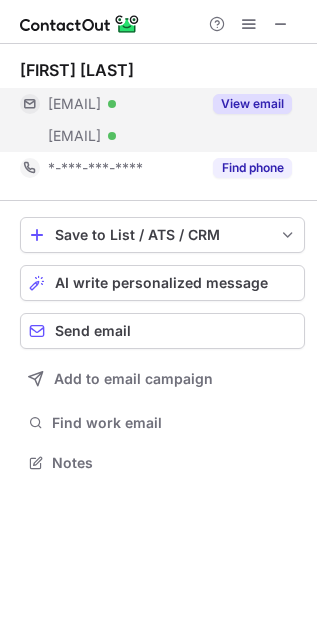 click on "View email" at bounding box center (246, 104) 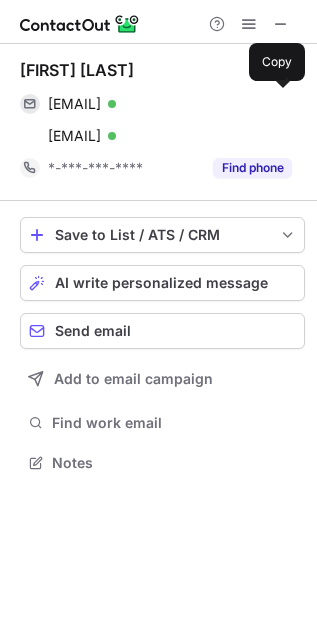 click on "kennethcfelt@yahoo.com" at bounding box center [74, 104] 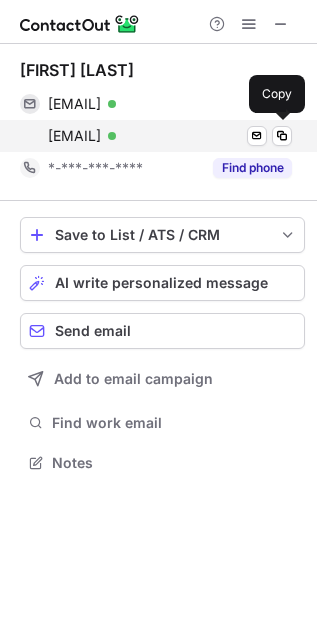 click on "lliau@mednet.ucla.edu Verified Send email Copy" at bounding box center (156, 136) 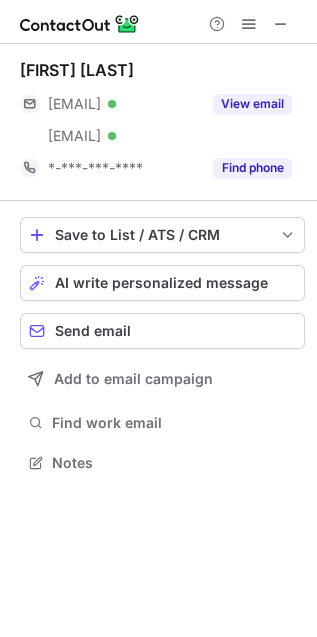 scroll, scrollTop: 9, scrollLeft: 9, axis: both 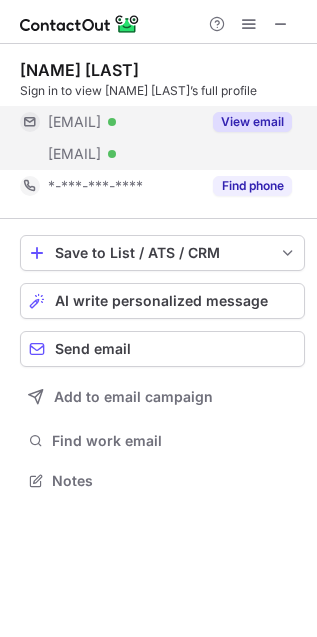 click on "***@osumc.edu Verified" at bounding box center (124, 154) 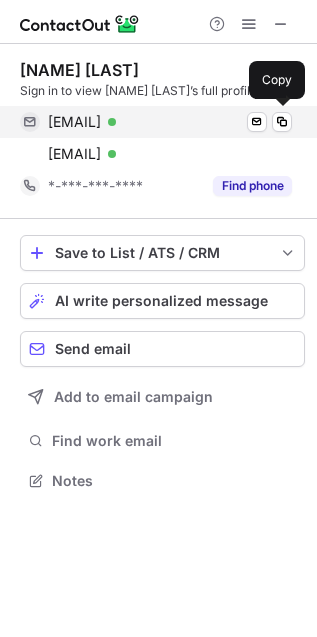click on "rlonser@aol.com Verified" at bounding box center [170, 122] 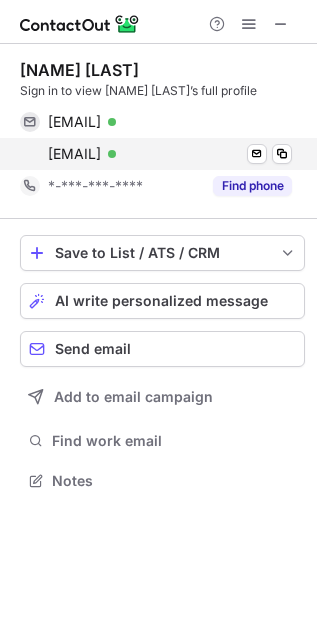 click on "russell.lonser@osumc.edu Verified Send email Copy" at bounding box center (156, 154) 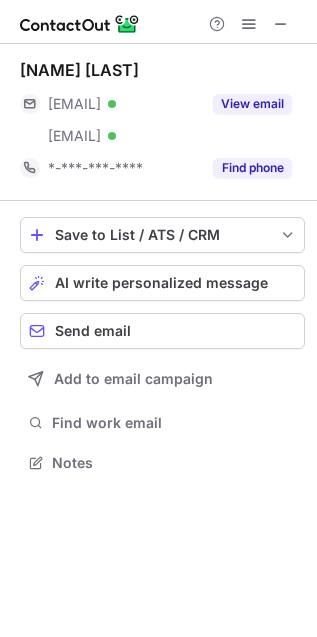 scroll, scrollTop: 9, scrollLeft: 9, axis: both 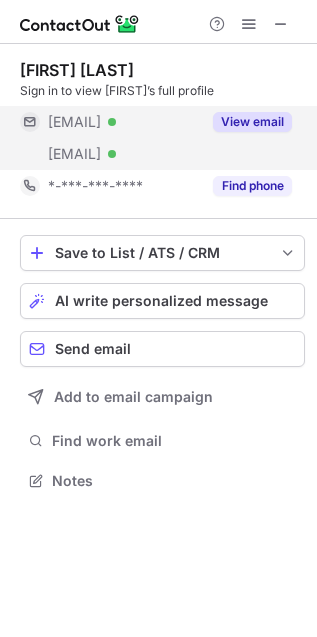 click on "***@hotmail.com" at bounding box center (74, 122) 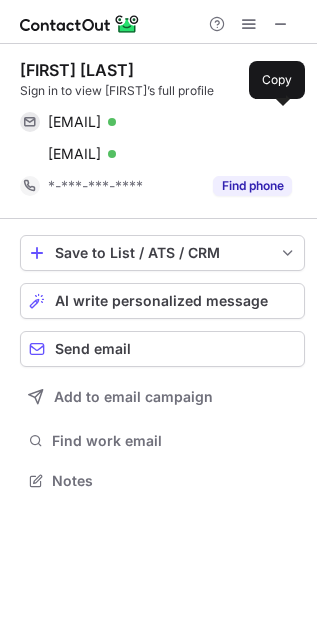 click on "woundedneuron@hotmail.com Verified Send email Copy" at bounding box center [156, 122] 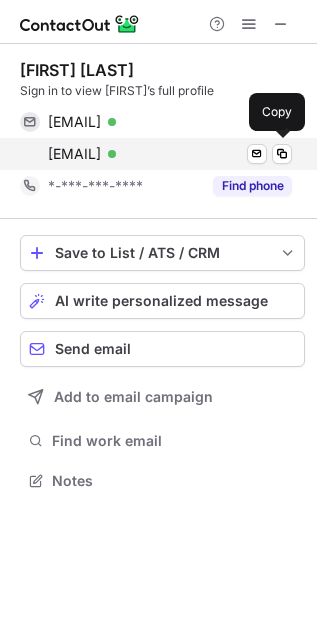 drag, startPoint x: 141, startPoint y: 149, endPoint x: 304, endPoint y: 270, distance: 203.00246 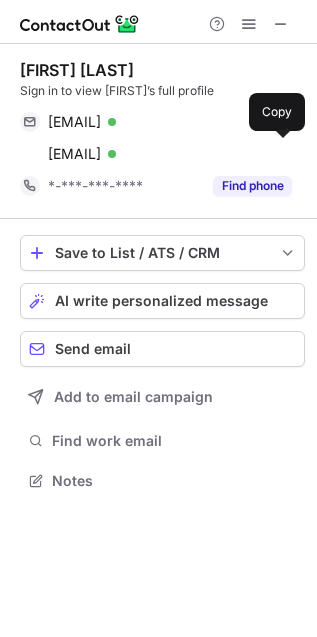 click on "jratliff@stanford.edu" at bounding box center (74, 154) 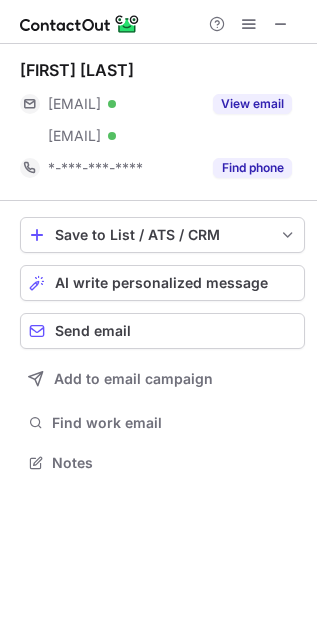 scroll, scrollTop: 9, scrollLeft: 9, axis: both 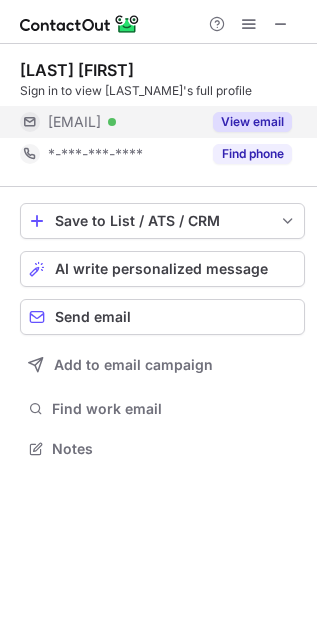 click on "[EMAIL] Verified" at bounding box center (124, 122) 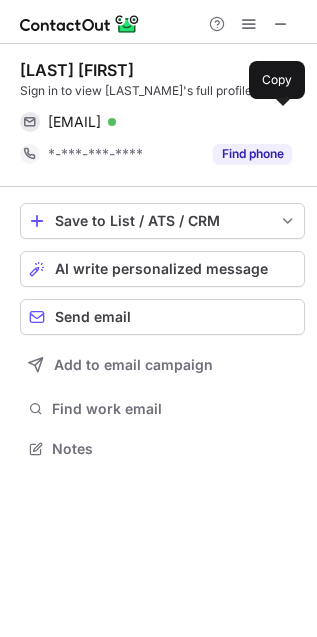 click on "[EMAIL]" at bounding box center (74, 122) 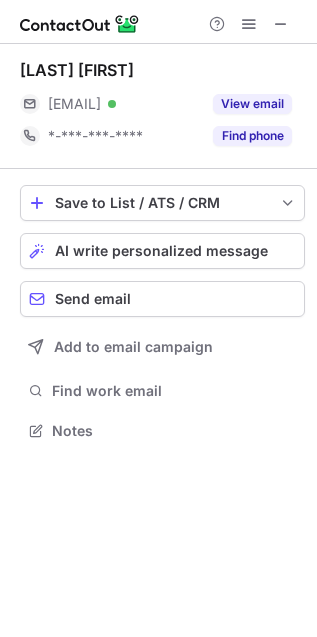 scroll, scrollTop: 9, scrollLeft: 9, axis: both 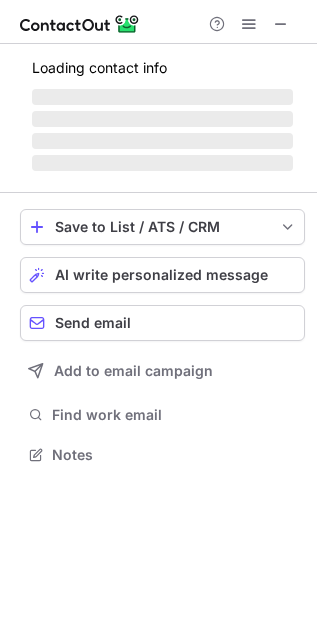 drag, startPoint x: 0, startPoint y: 0, endPoint x: 144, endPoint y: 115, distance: 184.28511 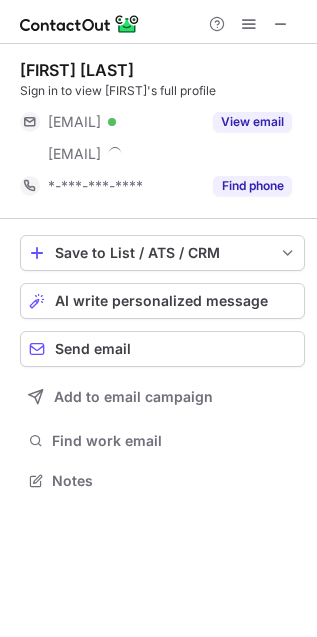 scroll, scrollTop: 9, scrollLeft: 9, axis: both 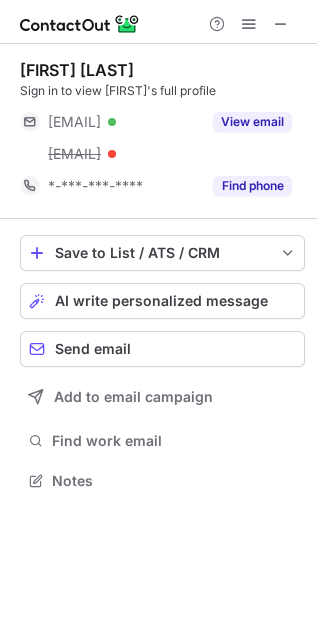 click on "***@me.com Verified" at bounding box center (124, 122) 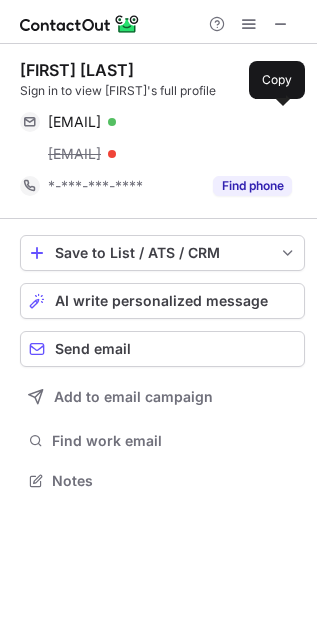 click on "soleary@me.com" at bounding box center [74, 122] 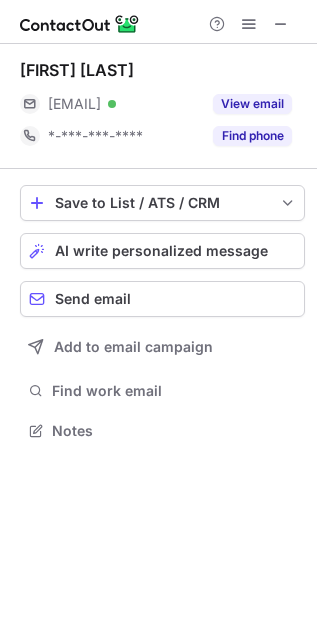 scroll, scrollTop: 9, scrollLeft: 9, axis: both 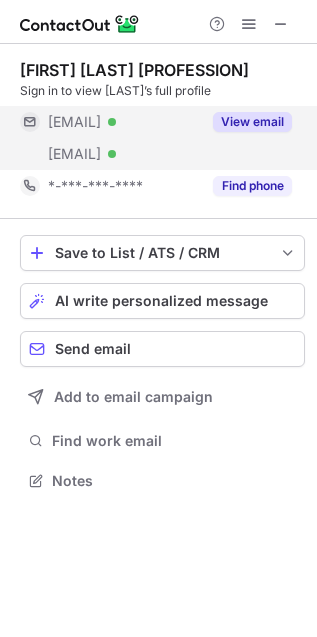 click on "***@gmail.com Verified" at bounding box center [124, 122] 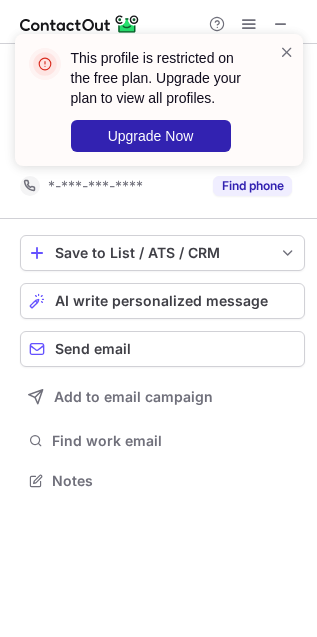 click on "This profile is restricted on the free plan. Upgrade your plan to view all profiles. Upgrade Now" at bounding box center [159, 100] 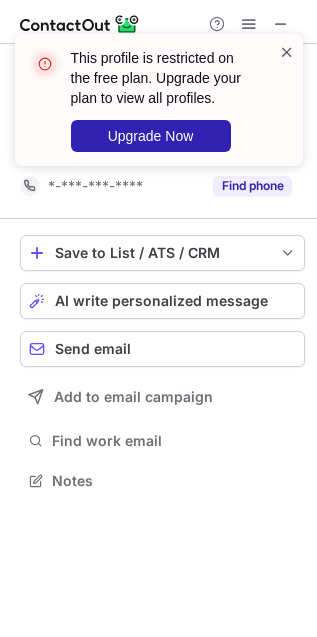 click at bounding box center (287, 52) 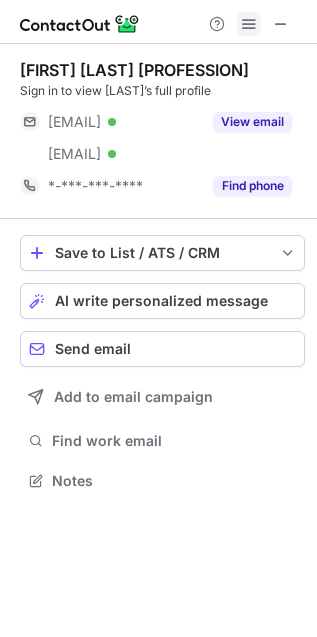 click at bounding box center [249, 24] 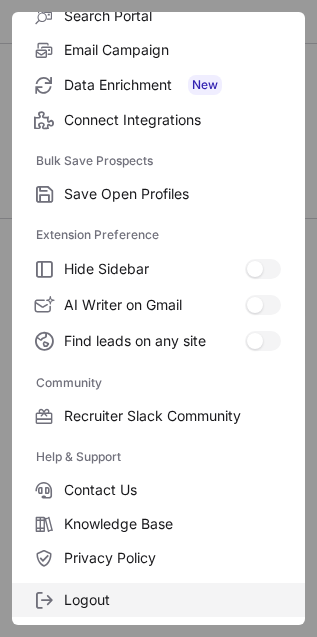 scroll, scrollTop: 270, scrollLeft: 0, axis: vertical 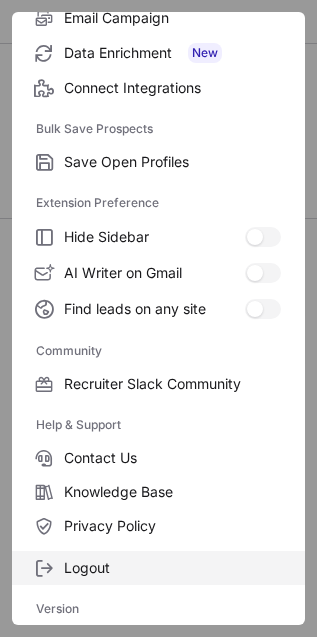 click on "Logout" at bounding box center [172, 162] 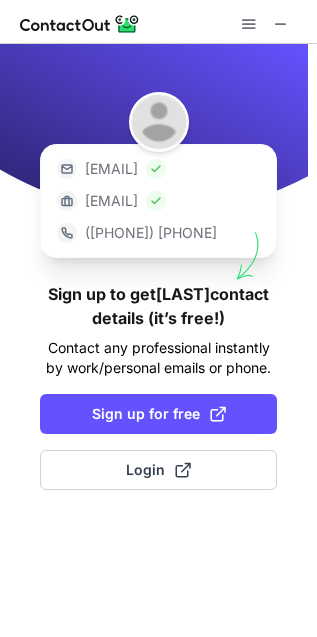 click on "***@gmail.com ***@company.com (***) *** 2688 Sign up to get  Stavropoula’s  contact details (it’s free!) Contact any professional instantly by work/personal emails or phone. Sign up for free Login" at bounding box center (158, 340) 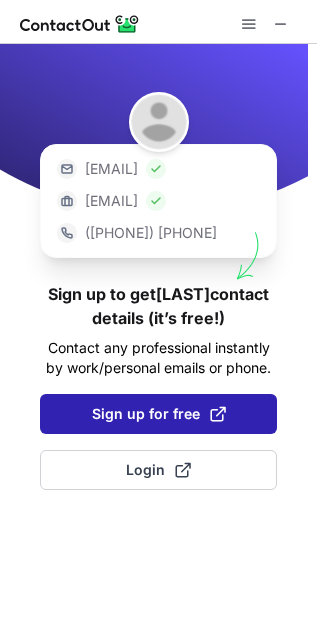 click on "Sign up for free" at bounding box center [159, 414] 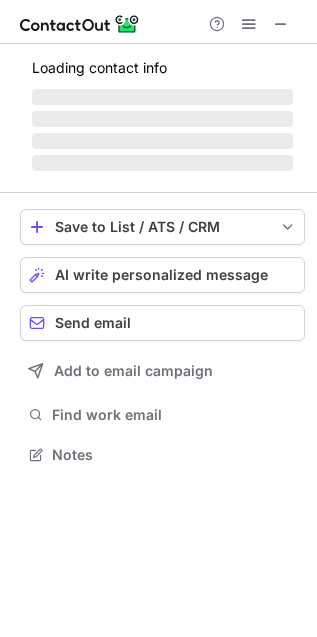 scroll, scrollTop: 10, scrollLeft: 9, axis: both 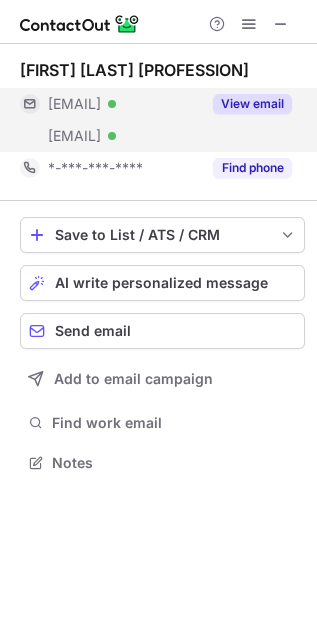click on "***@gmail.com Verified" at bounding box center (110, 104) 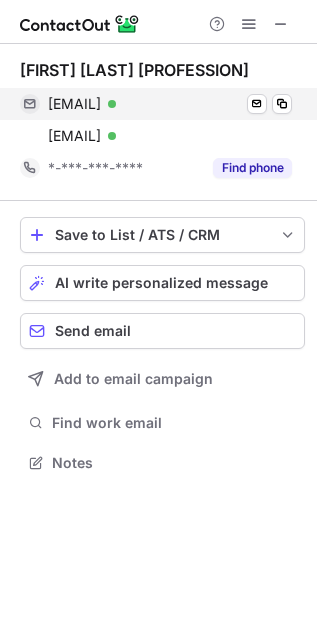 click on "stavropoula@gmail.com" at bounding box center (74, 104) 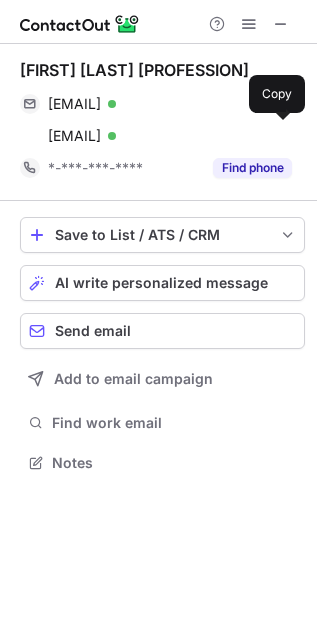 drag, startPoint x: 164, startPoint y: 122, endPoint x: 308, endPoint y: 371, distance: 287.6404 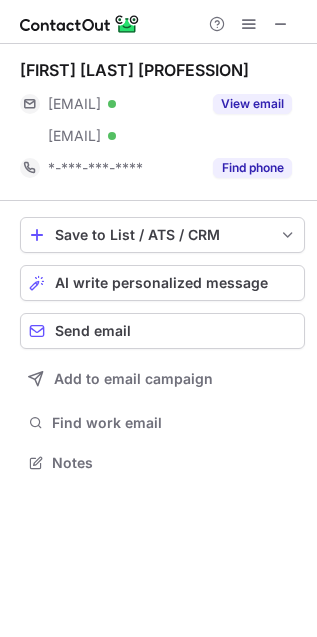 scroll, scrollTop: 9, scrollLeft: 9, axis: both 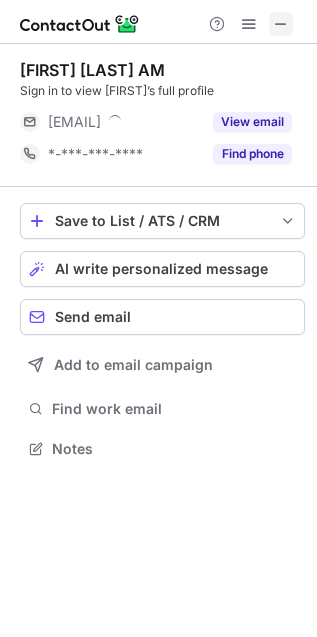 click at bounding box center (281, 24) 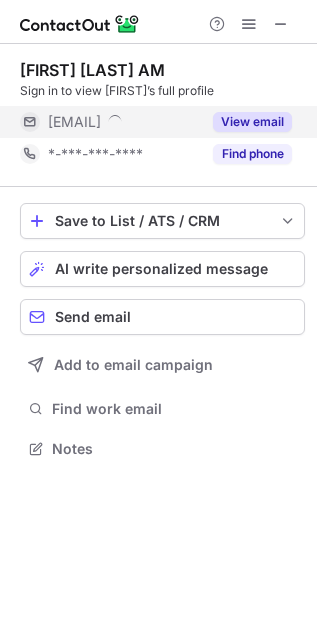 click on "View email" at bounding box center (252, 122) 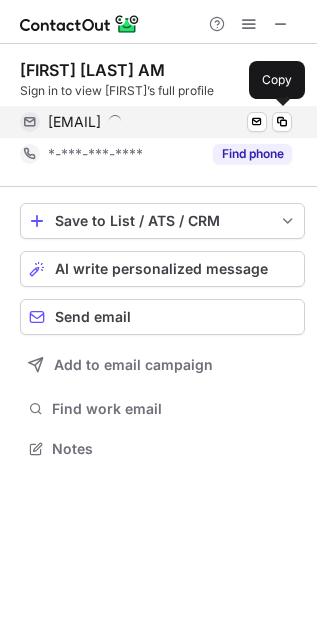 click on "[EMAIL] Send email Copy" at bounding box center (156, 122) 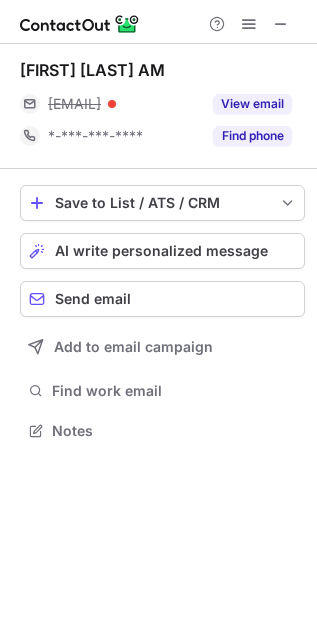 scroll, scrollTop: 9, scrollLeft: 9, axis: both 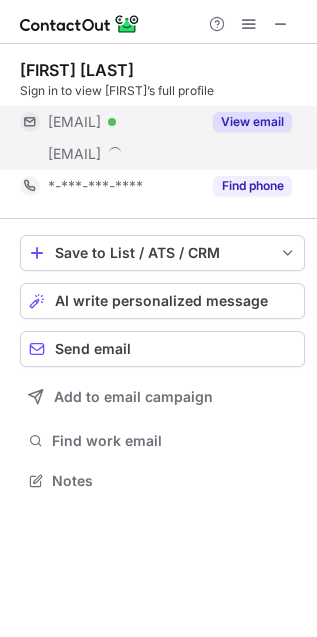 click on "***@gmail.com Verified" at bounding box center (110, 122) 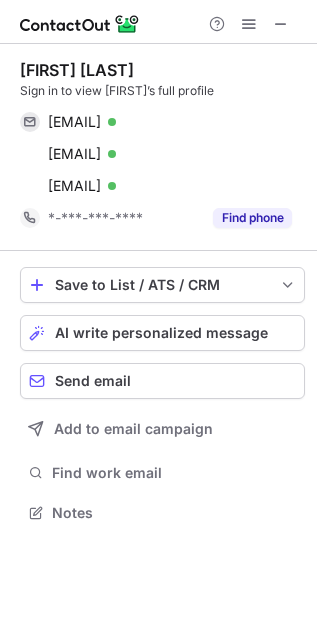 scroll, scrollTop: 9, scrollLeft: 9, axis: both 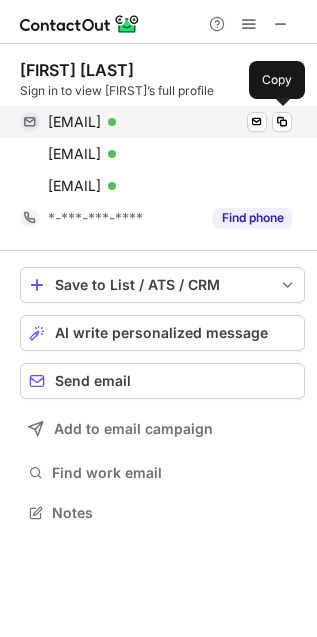 click on "owoichoadogwa@gmail.com" at bounding box center [74, 122] 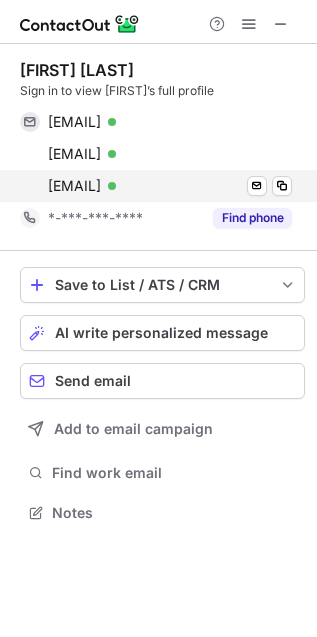 click on "sammiefloyd67@gmail.com" at bounding box center [74, 154] 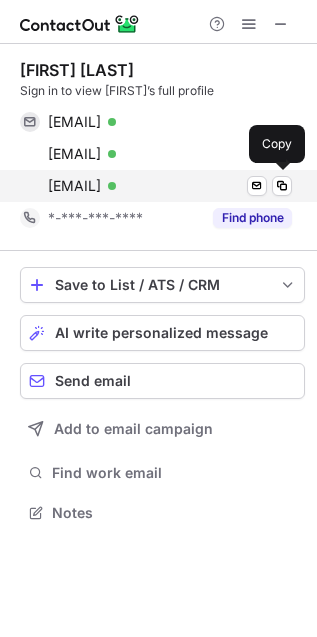 drag, startPoint x: 159, startPoint y: 181, endPoint x: 313, endPoint y: 255, distance: 170.85666 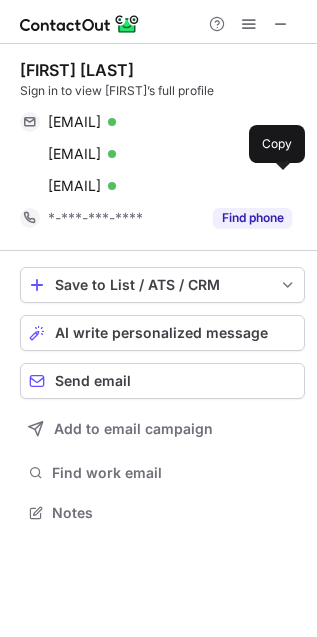 click on "owoicho.adogwa@medtronic.com" at bounding box center (74, 186) 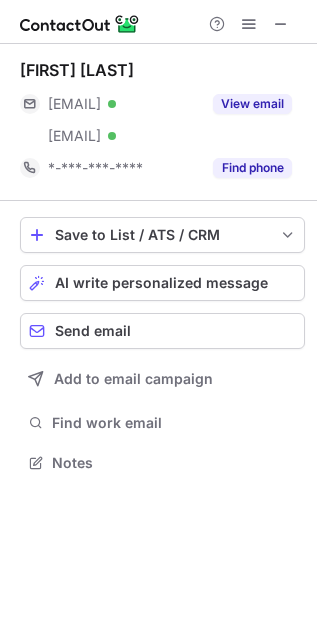 scroll, scrollTop: 9, scrollLeft: 9, axis: both 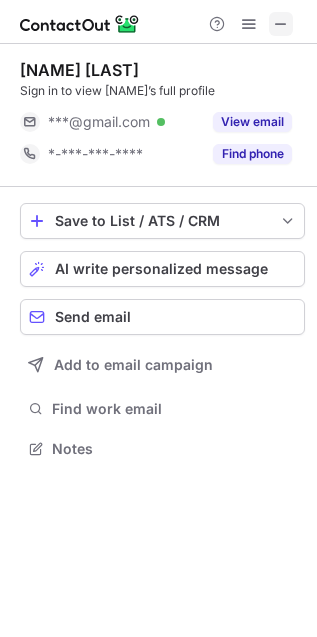 click at bounding box center (281, 24) 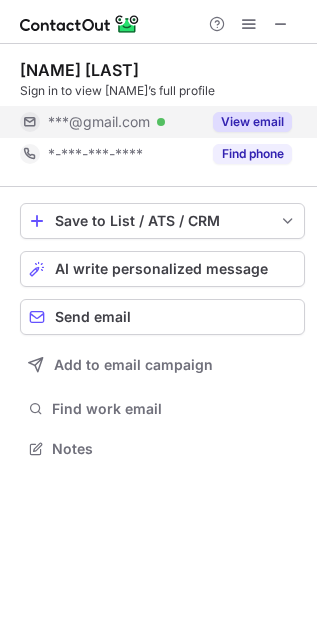 click on "View email" at bounding box center (246, 122) 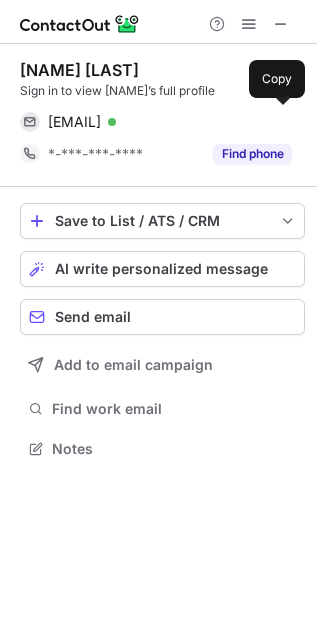 click on "luisalencarborba@gmail.com" at bounding box center [74, 122] 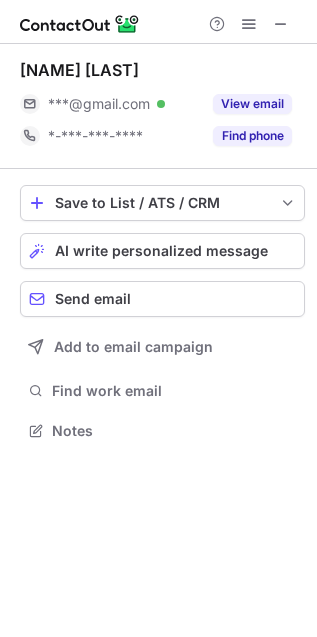 scroll, scrollTop: 10, scrollLeft: 10, axis: both 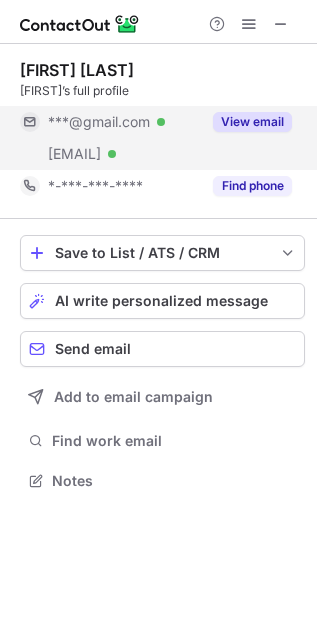 click on "View email" at bounding box center (246, 122) 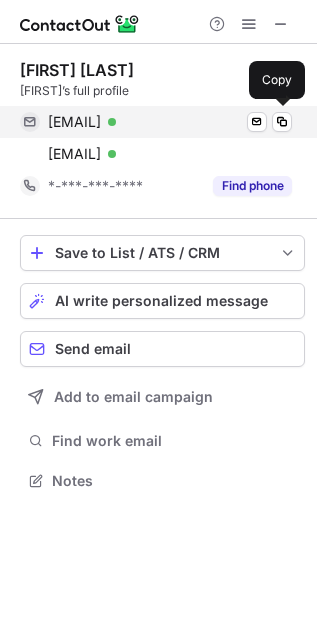 click on "sfalowski@gmail.com" at bounding box center (74, 122) 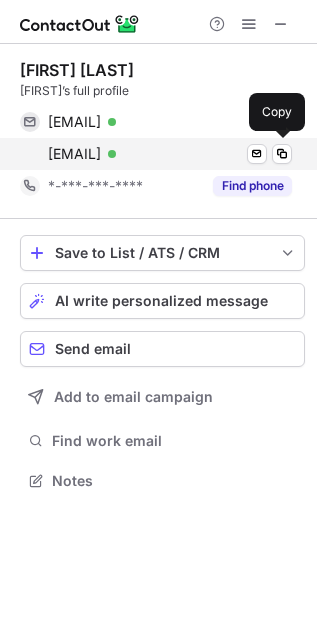 click on "sf@liftclub.org Verified" at bounding box center (170, 154) 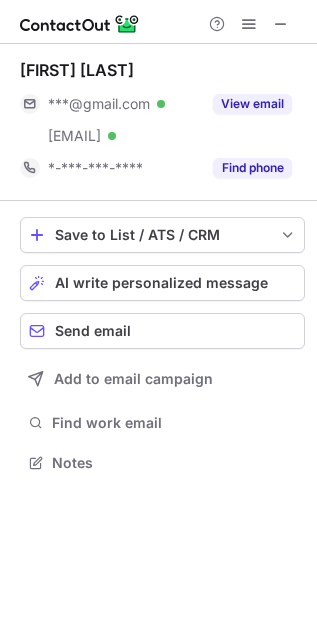 scroll, scrollTop: 9, scrollLeft: 9, axis: both 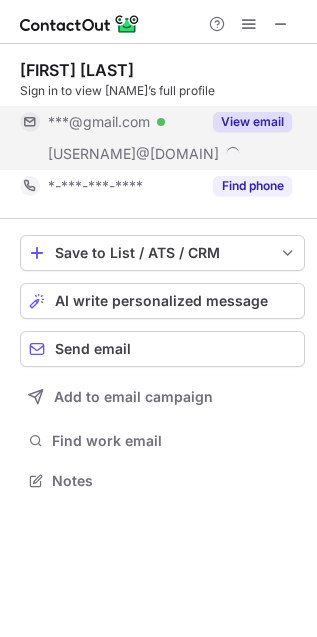 click on "***@gmail.com Verified" at bounding box center (124, 122) 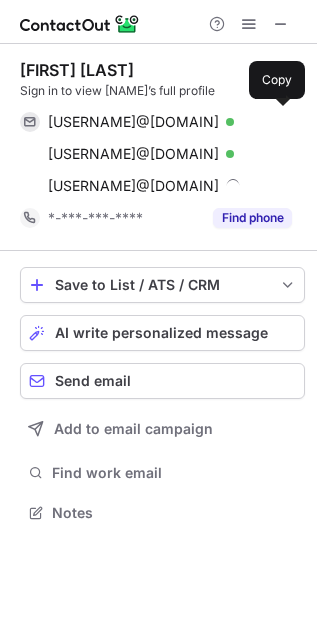 scroll, scrollTop: 9, scrollLeft: 9, axis: both 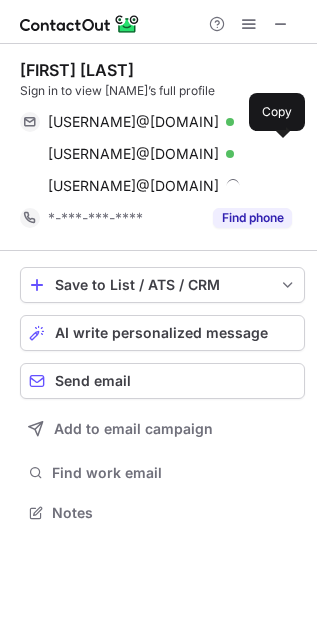 drag, startPoint x: 181, startPoint y: 150, endPoint x: 293, endPoint y: 259, distance: 156.285 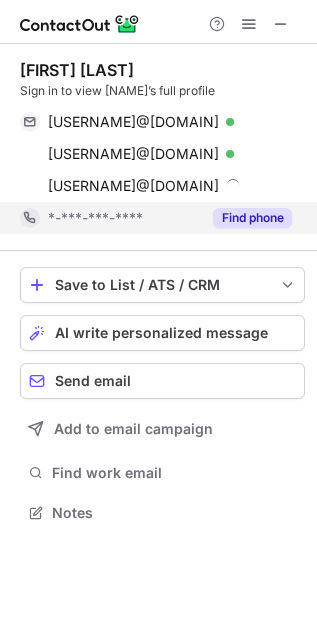 drag, startPoint x: 193, startPoint y: 182, endPoint x: 235, endPoint y: 218, distance: 55.31727 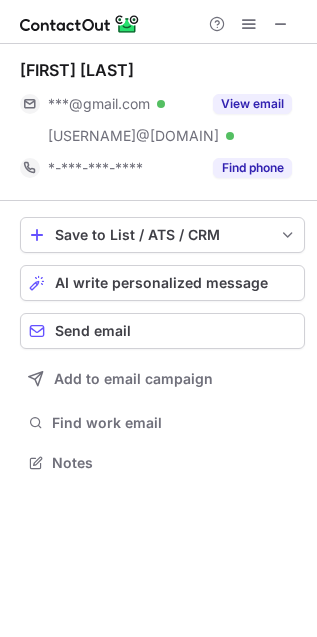 scroll, scrollTop: 9, scrollLeft: 9, axis: both 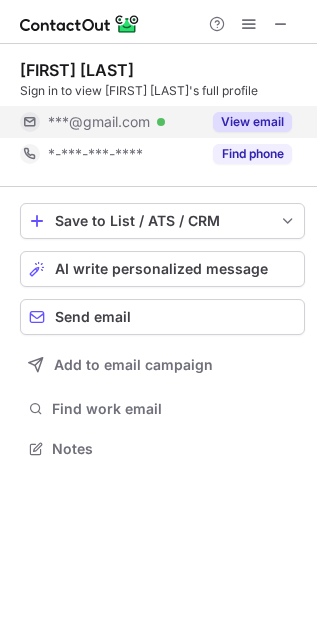click on "View email" at bounding box center [252, 122] 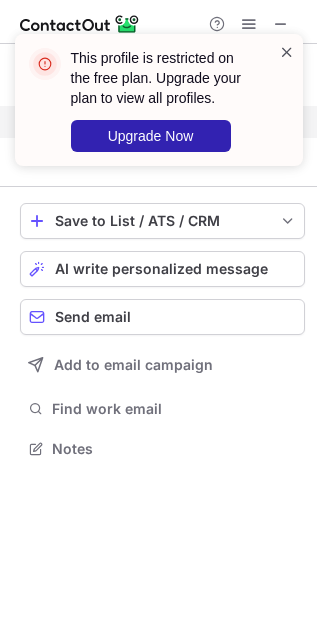 click at bounding box center (287, 52) 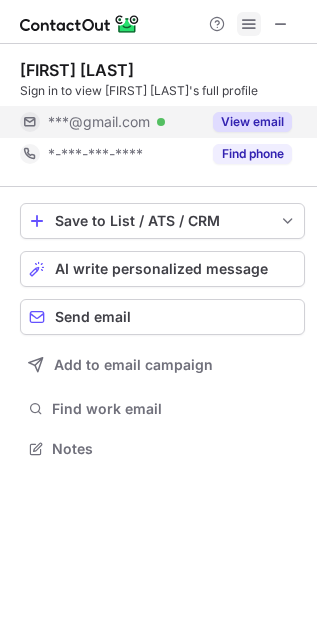 click at bounding box center [249, 24] 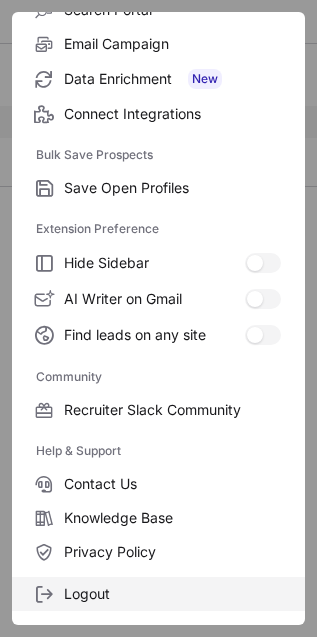 scroll, scrollTop: 270, scrollLeft: 0, axis: vertical 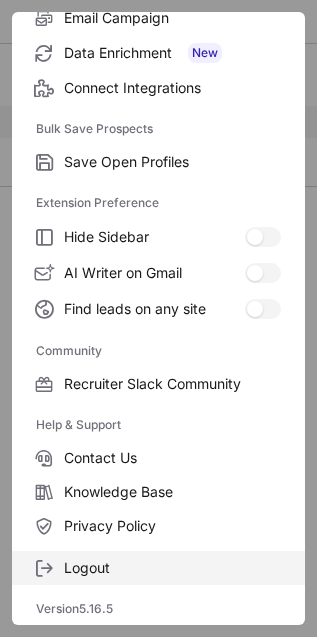 click on "Logout" at bounding box center (158, 568) 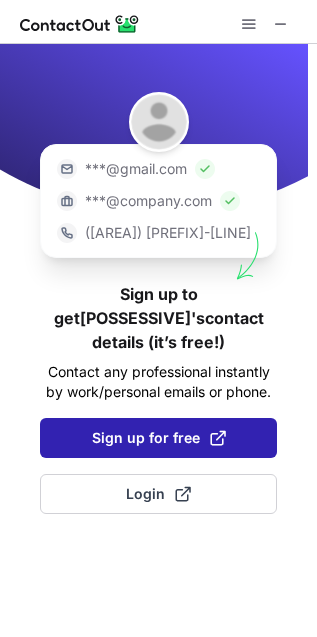 click on "Sign up for free" at bounding box center (158, 438) 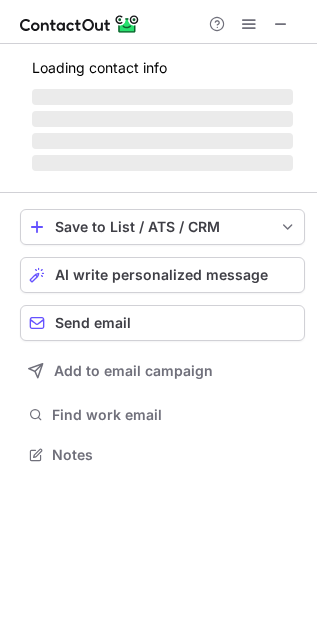 scroll, scrollTop: 10, scrollLeft: 9, axis: both 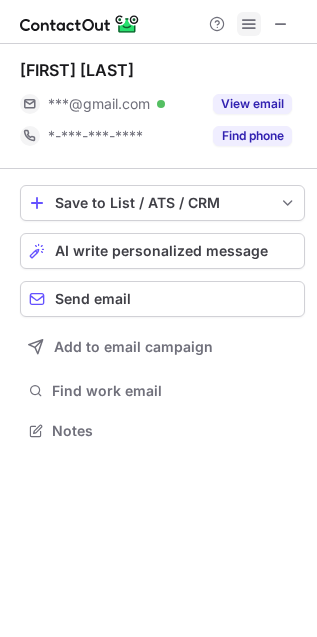 click at bounding box center [249, 24] 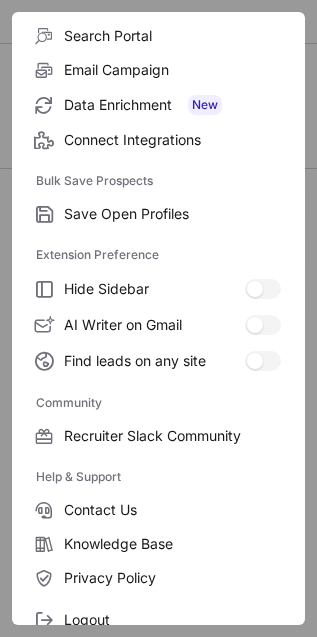 scroll, scrollTop: 270, scrollLeft: 0, axis: vertical 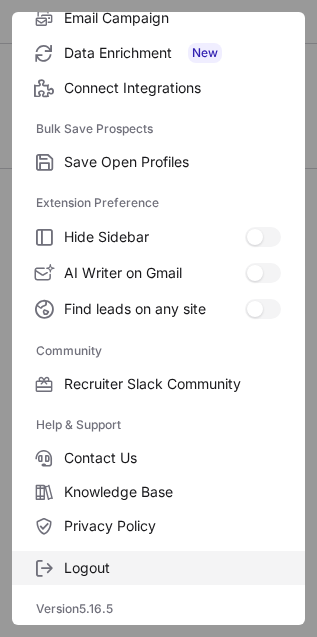 click on "Logout" at bounding box center (172, 162) 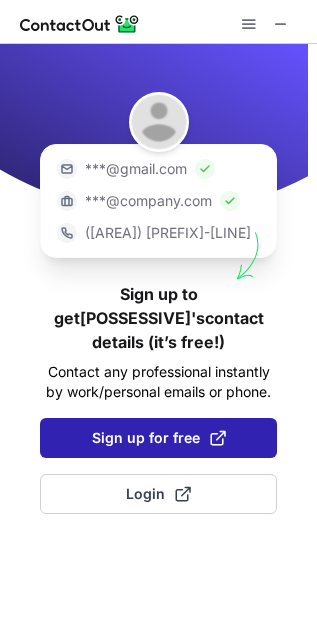 click on "Sign up for free" at bounding box center (159, 438) 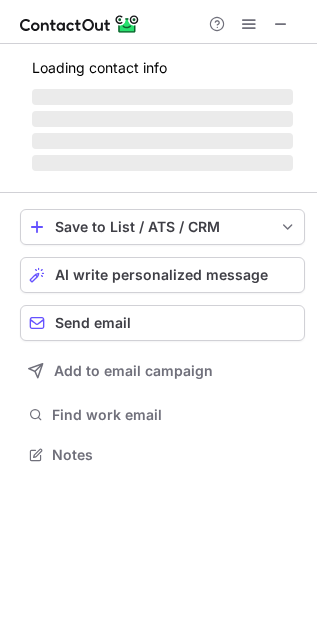 scroll, scrollTop: 10, scrollLeft: 9, axis: both 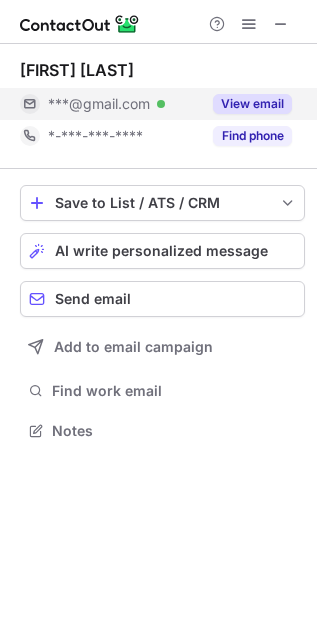 click on "View email" at bounding box center (252, 104) 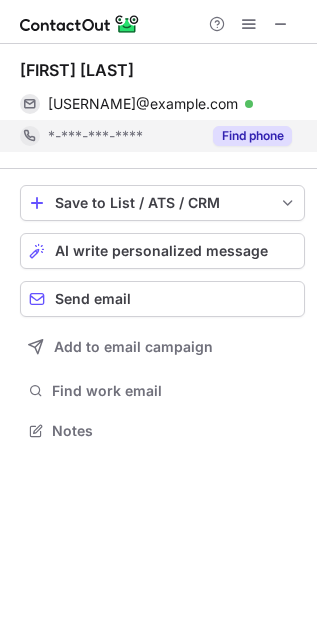 click on "*-***-***-****" at bounding box center (124, 136) 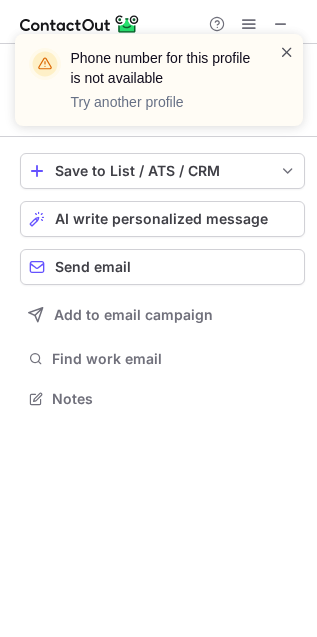 scroll, scrollTop: 385, scrollLeft: 317, axis: both 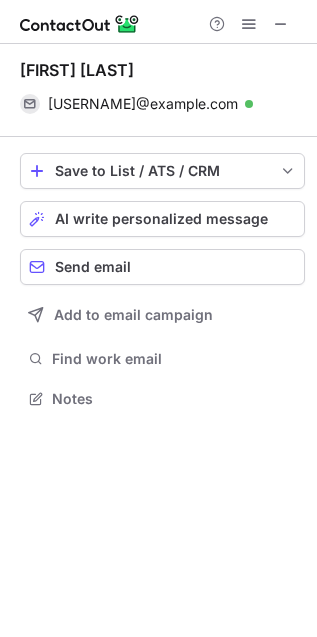 click on "Phone number for this profile is not available Try another profile Torstein Meling torsteinrmeling@gmail.com Verified Send email Copy Save to List / ATS / CRM List Select Lever Connect Greenhouse Connect Salesforce Connect Hubspot Connect Bullhorn Connect Zapier (100+ Applications) Connect Request a new integration AI write personalized message Send email Add to email campaign Find work email Notes" at bounding box center (158, 318) 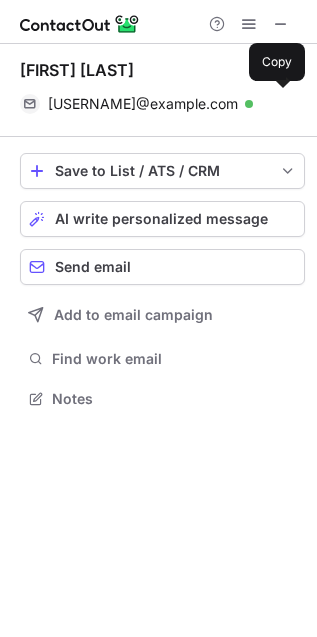 drag, startPoint x: 196, startPoint y: 103, endPoint x: 261, endPoint y: 139, distance: 74.30343 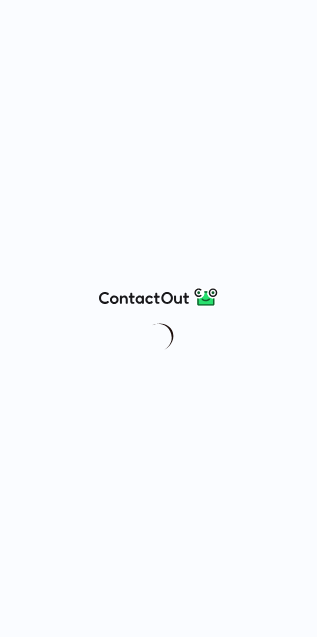 scroll, scrollTop: 0, scrollLeft: 0, axis: both 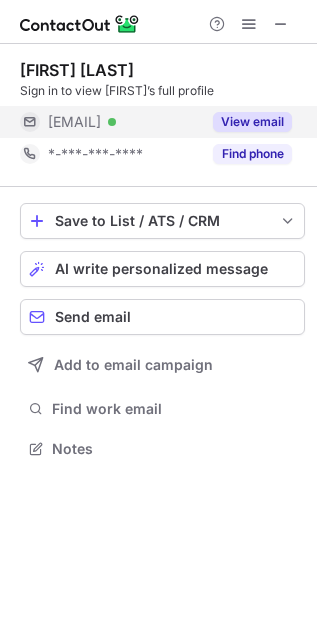 click on "View email" at bounding box center (252, 122) 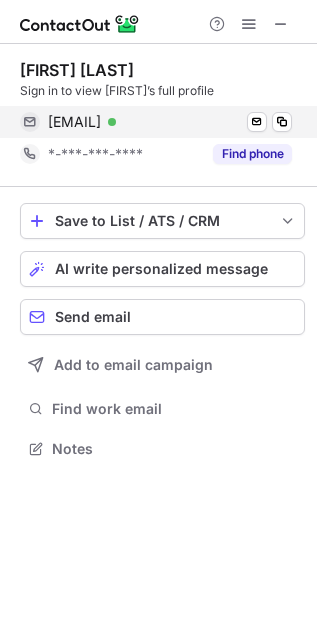 drag, startPoint x: 171, startPoint y: 121, endPoint x: 316, endPoint y: 130, distance: 145.27904 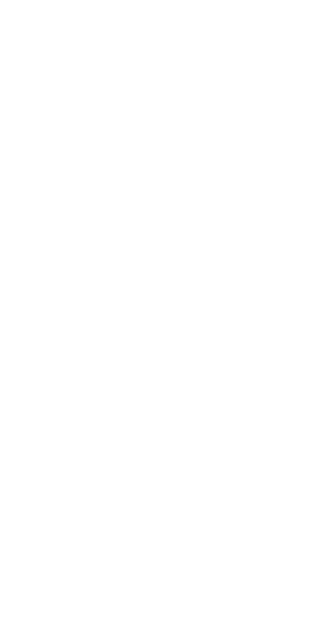 scroll, scrollTop: 0, scrollLeft: 0, axis: both 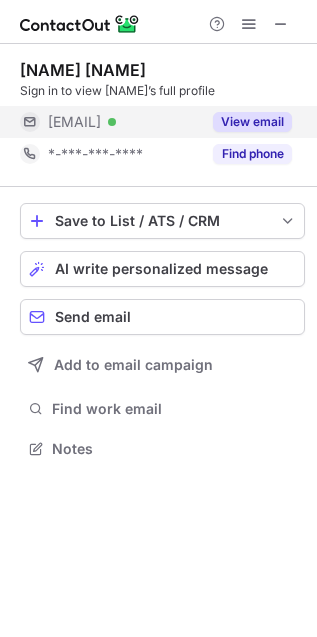click on "View email" at bounding box center [246, 122] 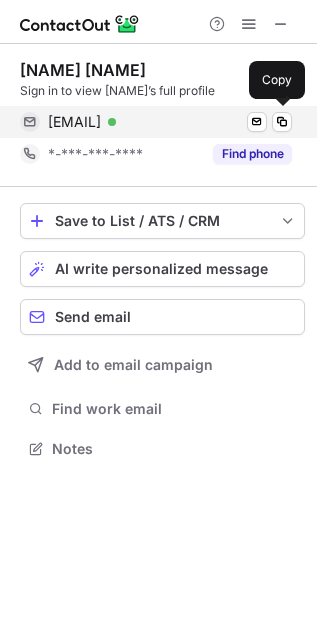 click on "[EMAIL]" at bounding box center (74, 122) 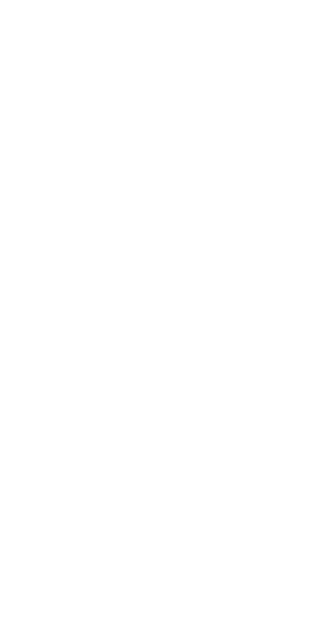 scroll, scrollTop: 0, scrollLeft: 0, axis: both 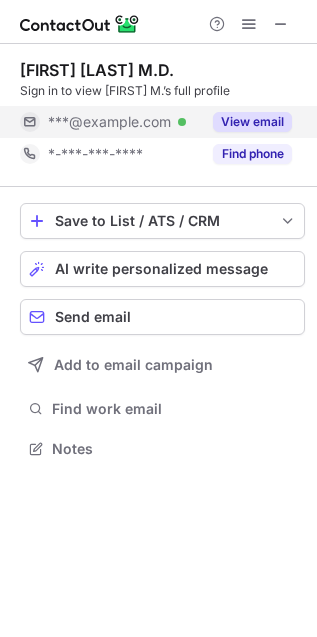 click on "View email" at bounding box center (252, 122) 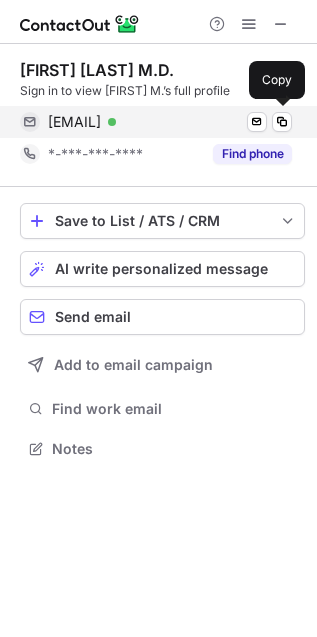 click on "[EMAIL]" at bounding box center [74, 122] 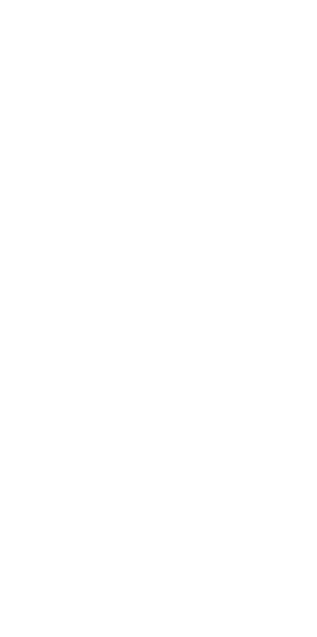 scroll, scrollTop: 0, scrollLeft: 0, axis: both 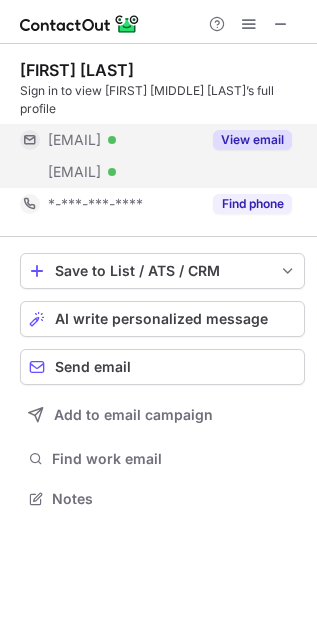 drag, startPoint x: 201, startPoint y: 137, endPoint x: 161, endPoint y: 106, distance: 50.606323 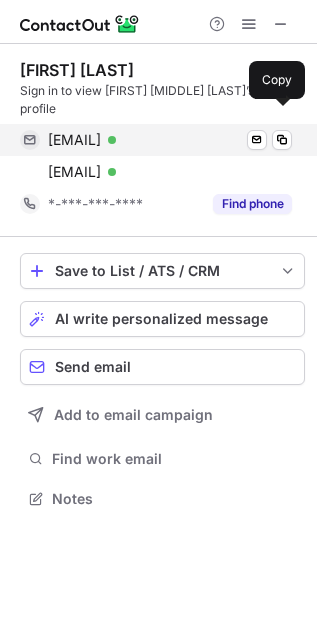 click on "styles_84@yahoo.com" at bounding box center (74, 140) 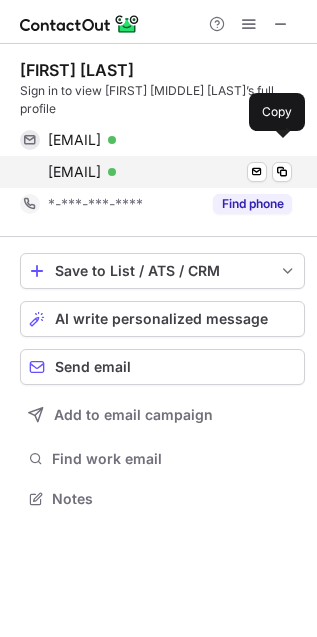 drag, startPoint x: 177, startPoint y: 146, endPoint x: 196, endPoint y: 155, distance: 21.023796 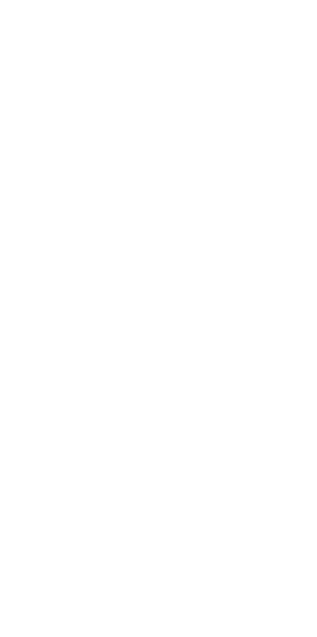 scroll, scrollTop: 0, scrollLeft: 0, axis: both 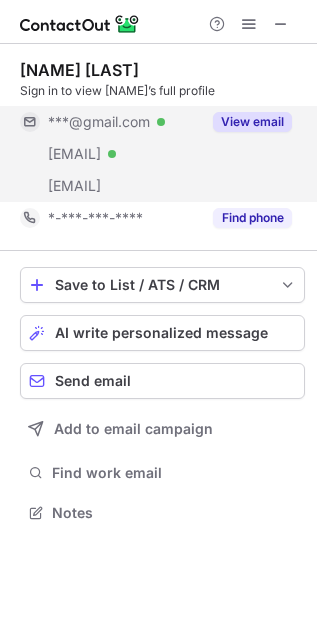 click on "View email" at bounding box center (252, 122) 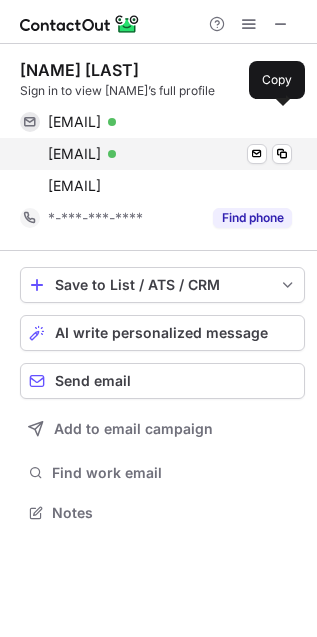 drag, startPoint x: 167, startPoint y: 126, endPoint x: 291, endPoint y: 143, distance: 125.1599 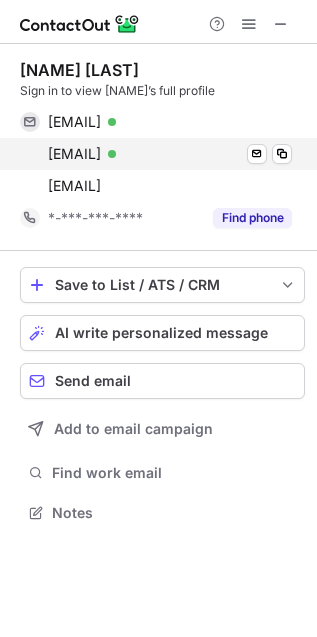 drag, startPoint x: 199, startPoint y: 163, endPoint x: 304, endPoint y: 163, distance: 105 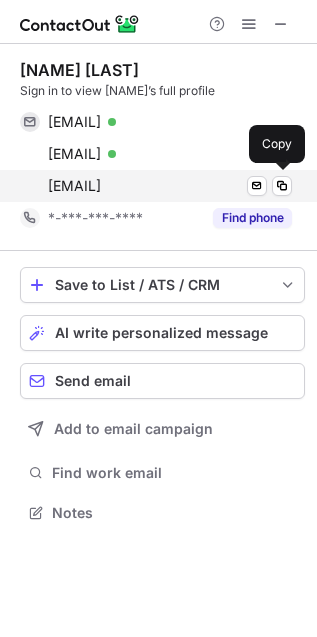 drag, startPoint x: 163, startPoint y: 190, endPoint x: 207, endPoint y: 195, distance: 44.28318 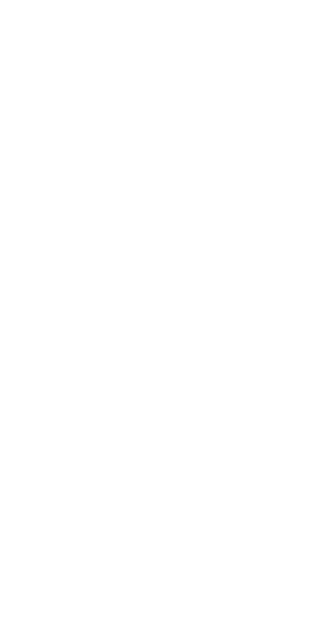 scroll, scrollTop: 0, scrollLeft: 0, axis: both 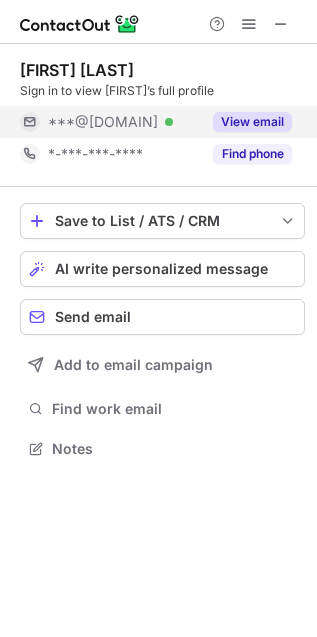 click on "***@[DOMAIN]" at bounding box center (103, 122) 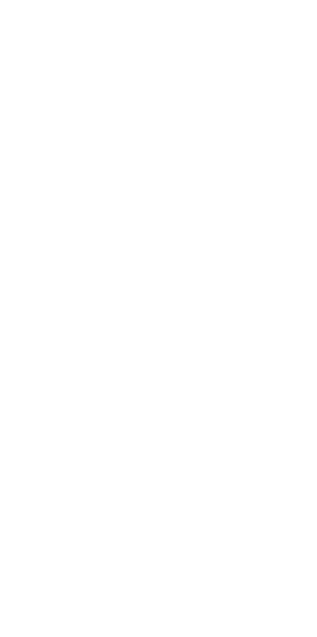 scroll, scrollTop: 0, scrollLeft: 0, axis: both 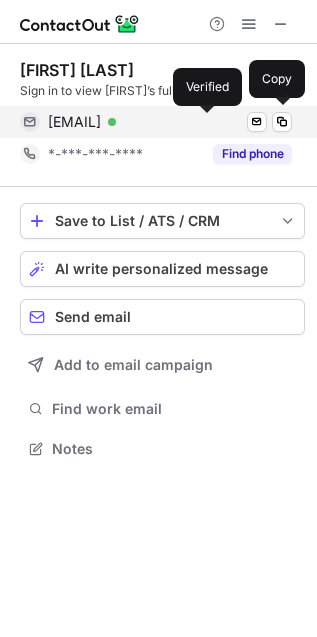 click at bounding box center (112, 122) 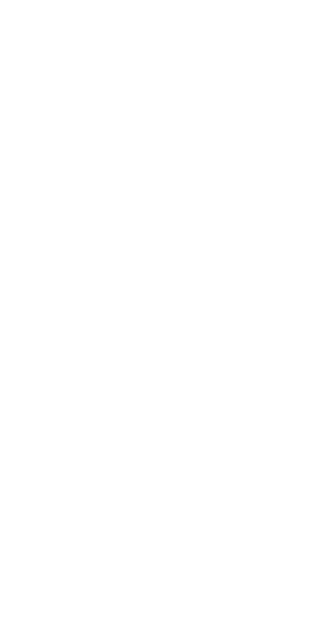 scroll, scrollTop: 0, scrollLeft: 0, axis: both 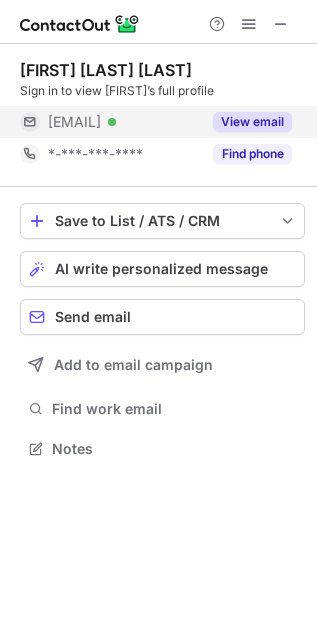 click on "[EMAIL] Verified" at bounding box center [124, 122] 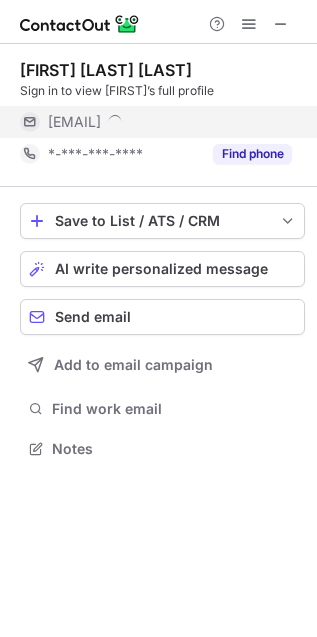 scroll, scrollTop: 434, scrollLeft: 317, axis: both 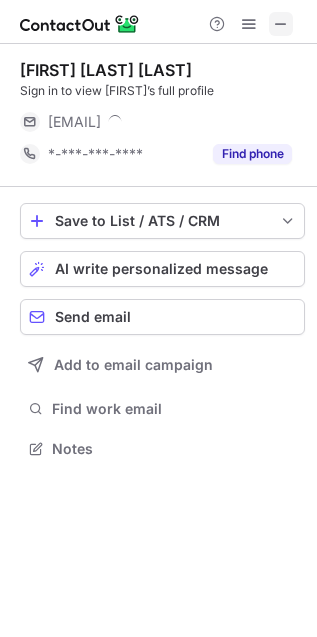 click at bounding box center (281, 24) 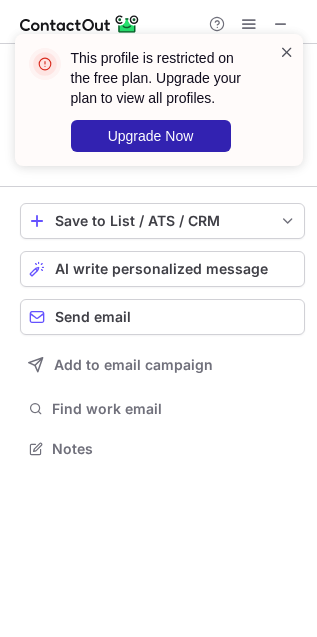 click at bounding box center [287, 52] 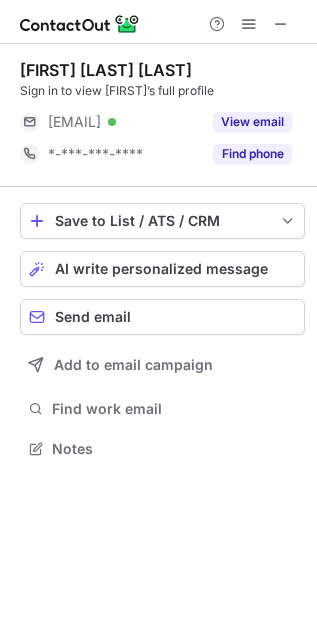 click on "This profile is restricted on the free plan. Upgrade your plan to view all profiles. Upgrade Now" at bounding box center (159, 108) 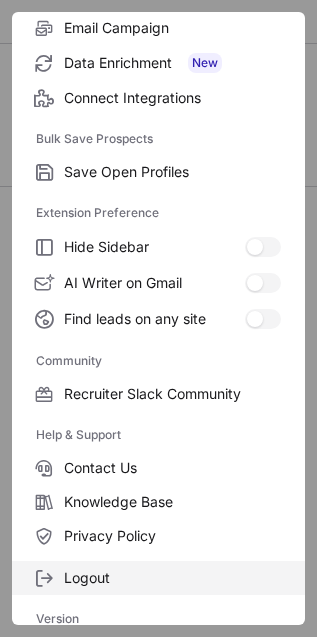 scroll, scrollTop: 270, scrollLeft: 0, axis: vertical 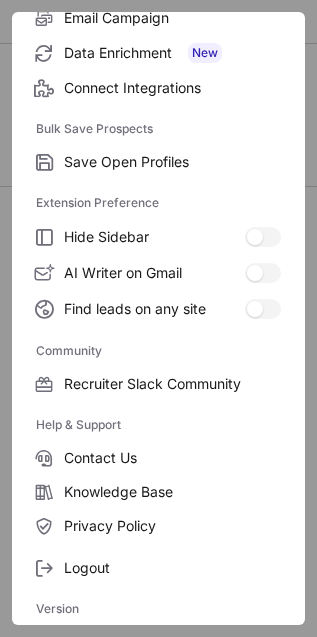 click on "Logout" at bounding box center [158, 564] 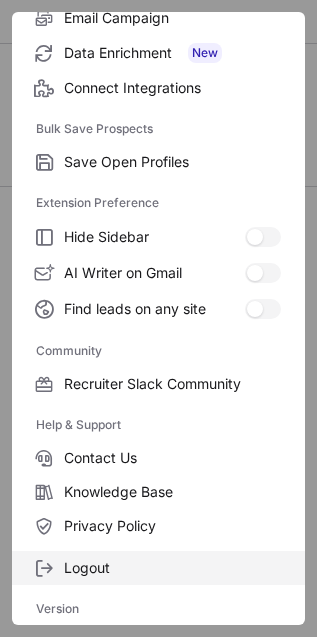 click on "Logout" at bounding box center [172, 162] 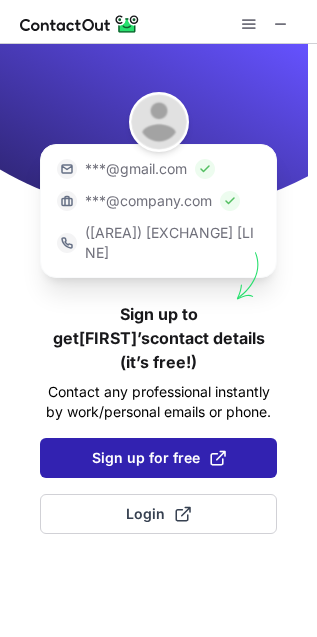 click on "Sign up for free" at bounding box center [159, 458] 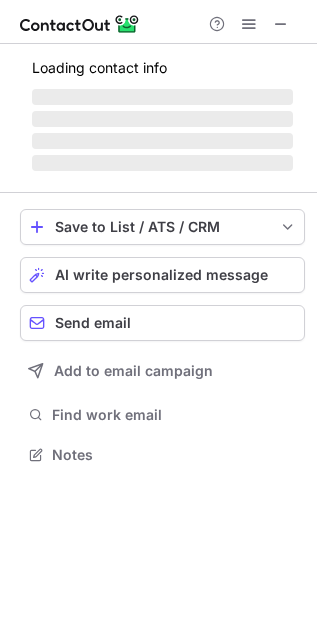 scroll, scrollTop: 10, scrollLeft: 9, axis: both 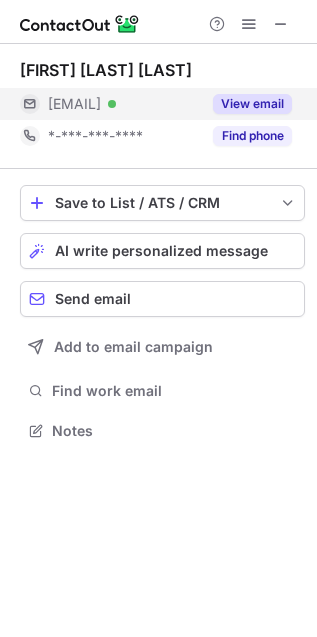 click on "View email" at bounding box center [246, 104] 